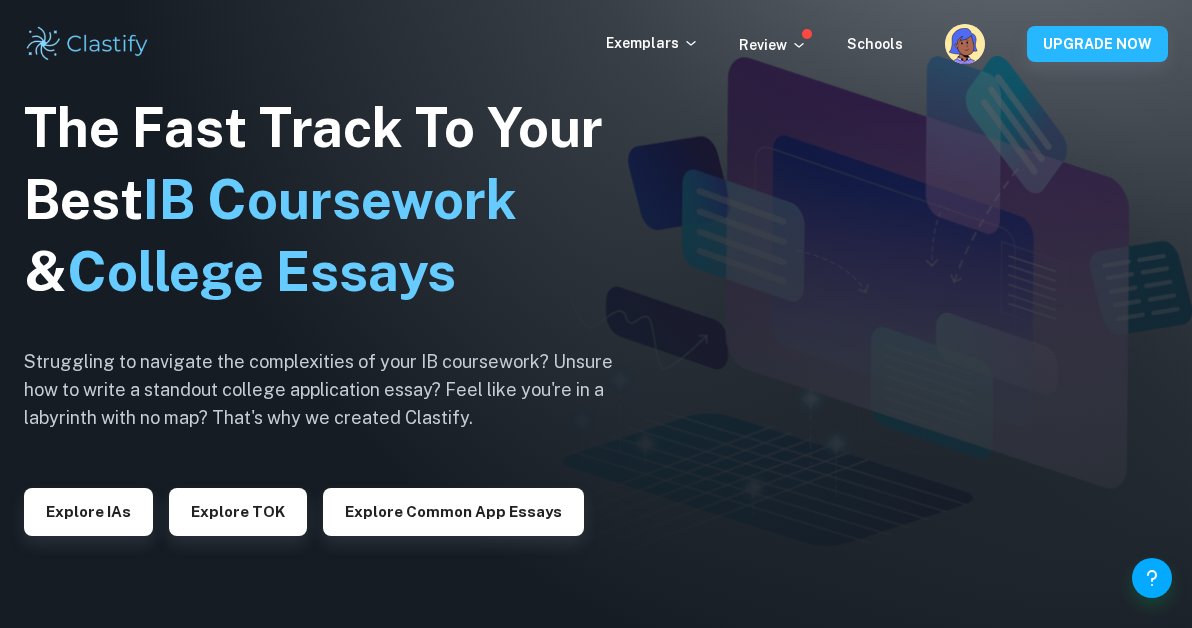 scroll, scrollTop: 0, scrollLeft: 0, axis: both 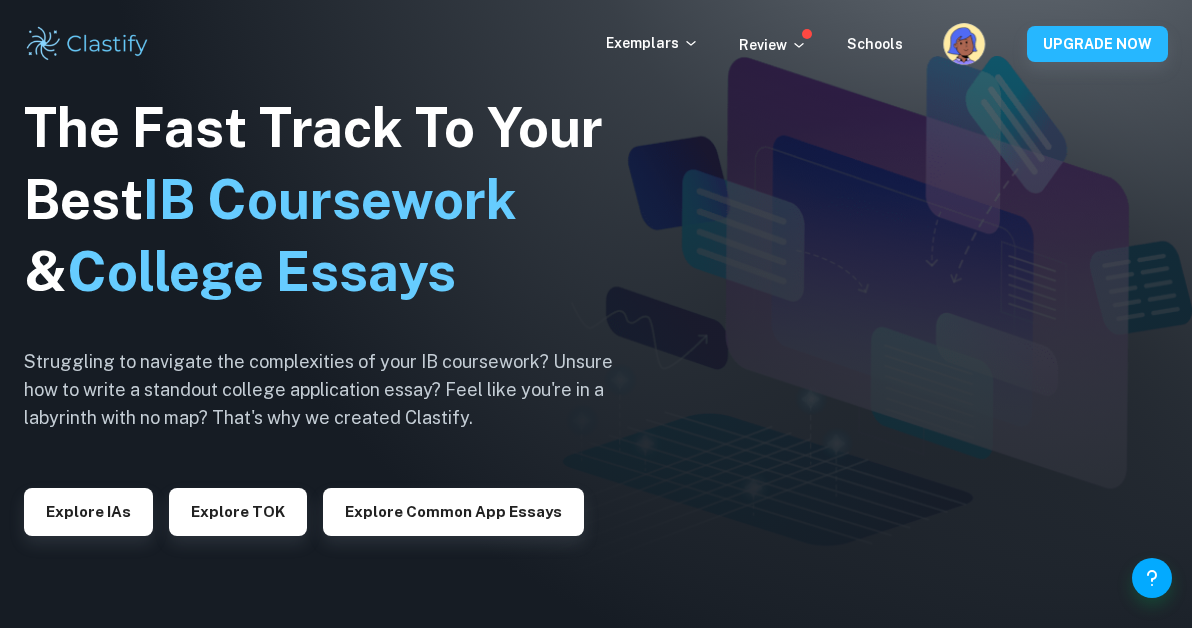 click at bounding box center (966, 57) 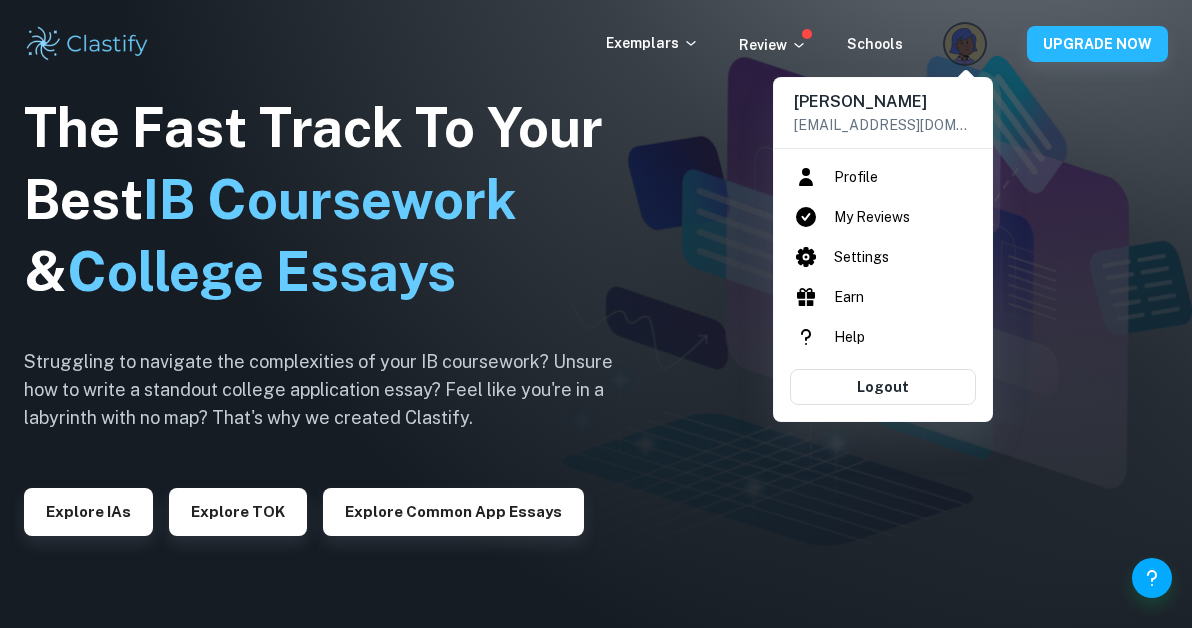 click at bounding box center (596, 314) 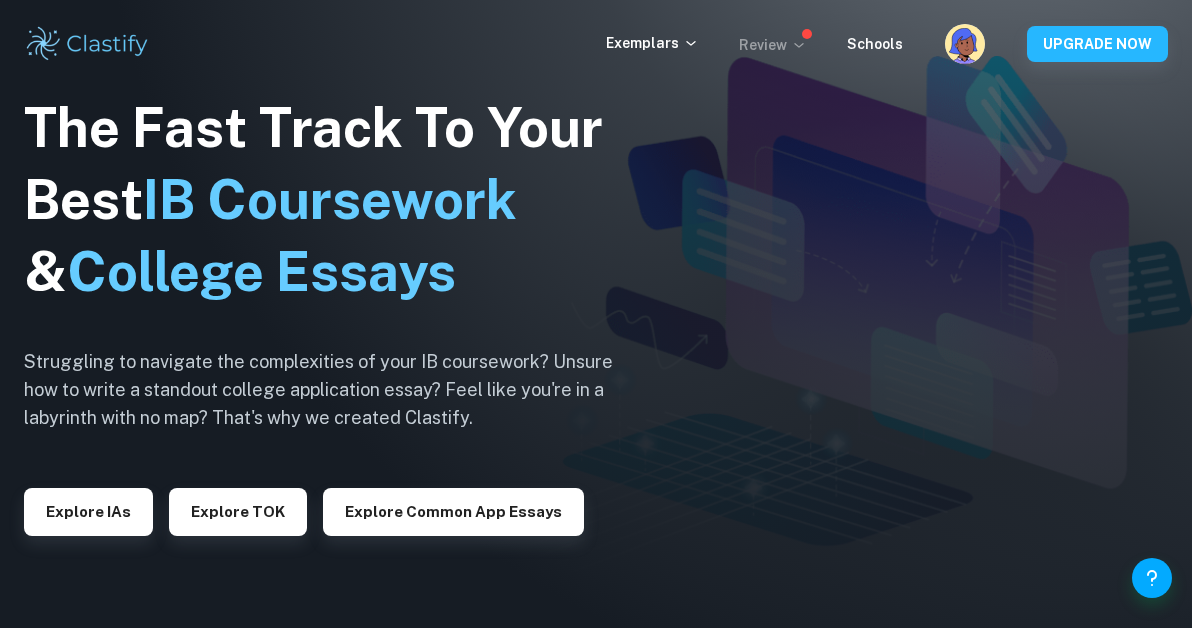 click on "Review" at bounding box center (773, 45) 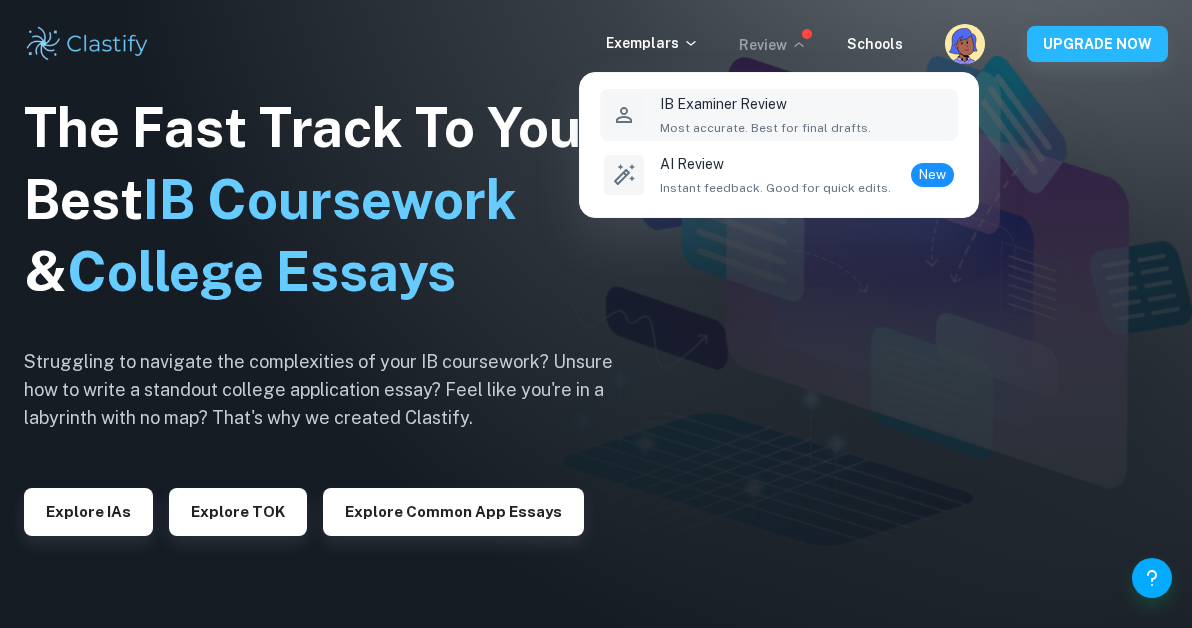 click on "Most accurate. Best for final drafts." at bounding box center (765, 128) 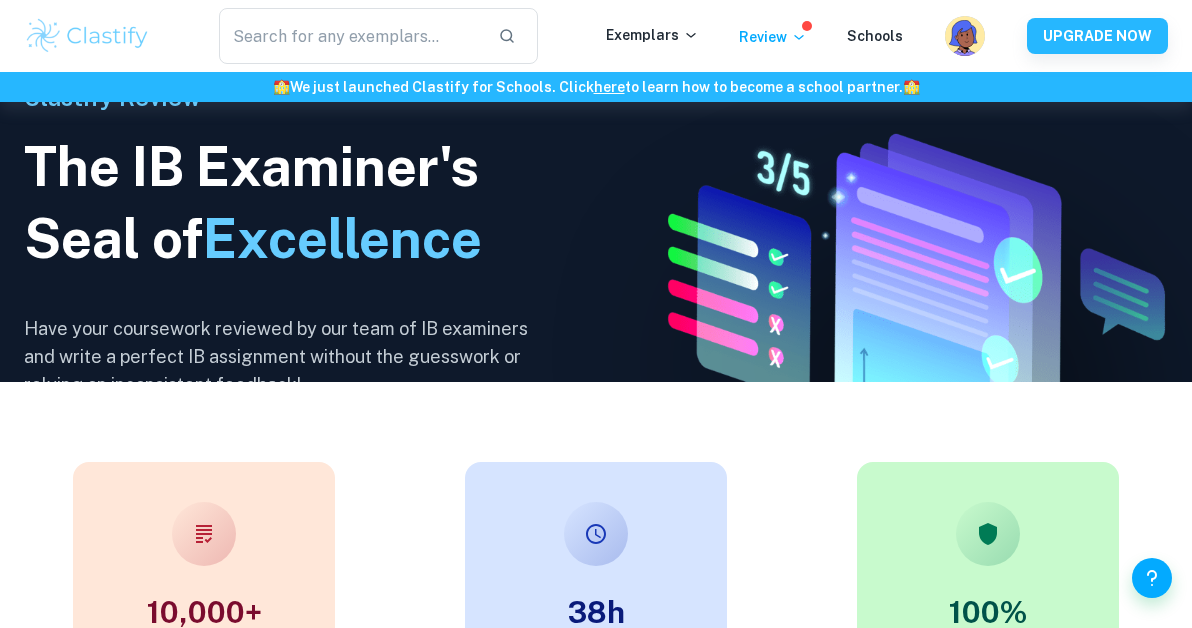 scroll, scrollTop: 0, scrollLeft: 0, axis: both 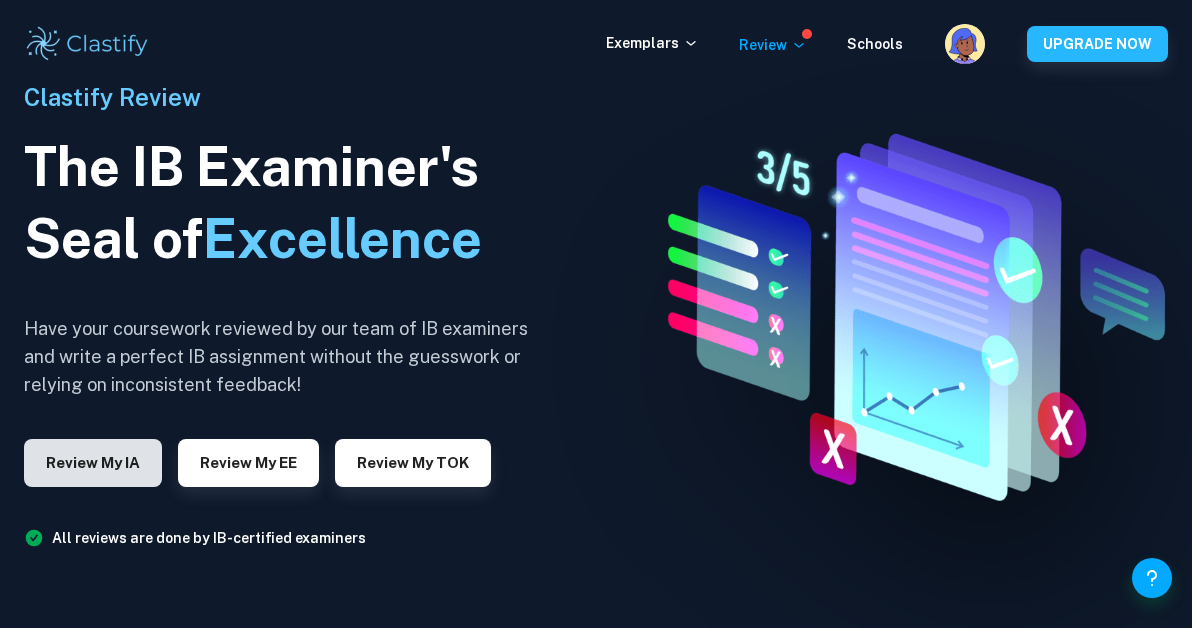 click on "Review my IA" at bounding box center [93, 463] 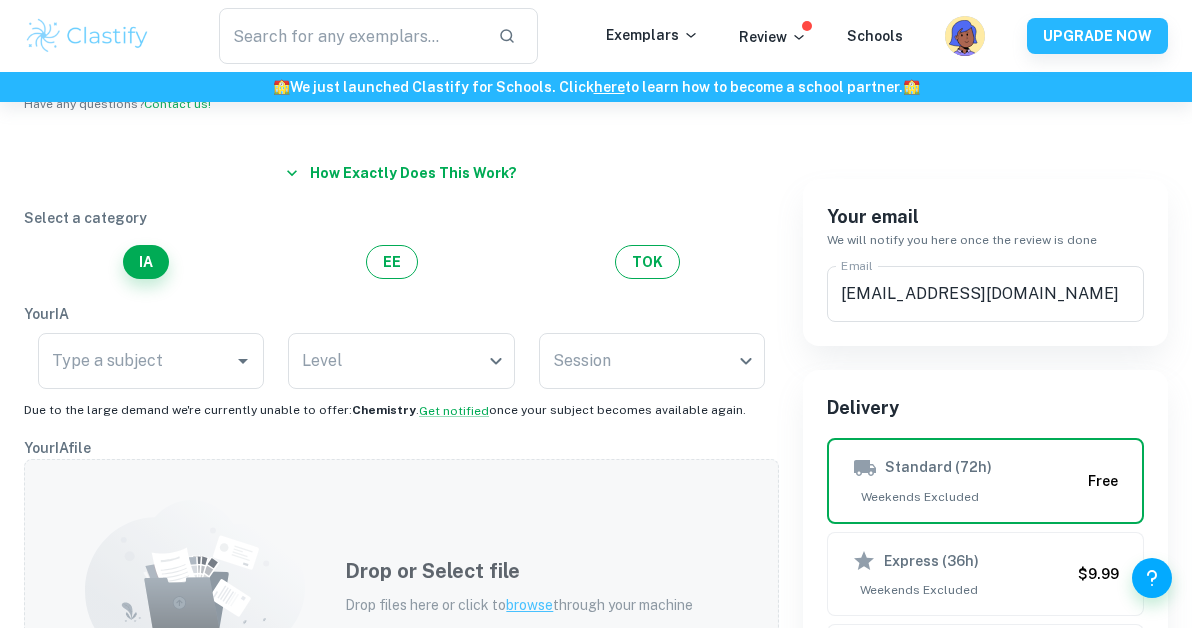 scroll, scrollTop: 0, scrollLeft: 0, axis: both 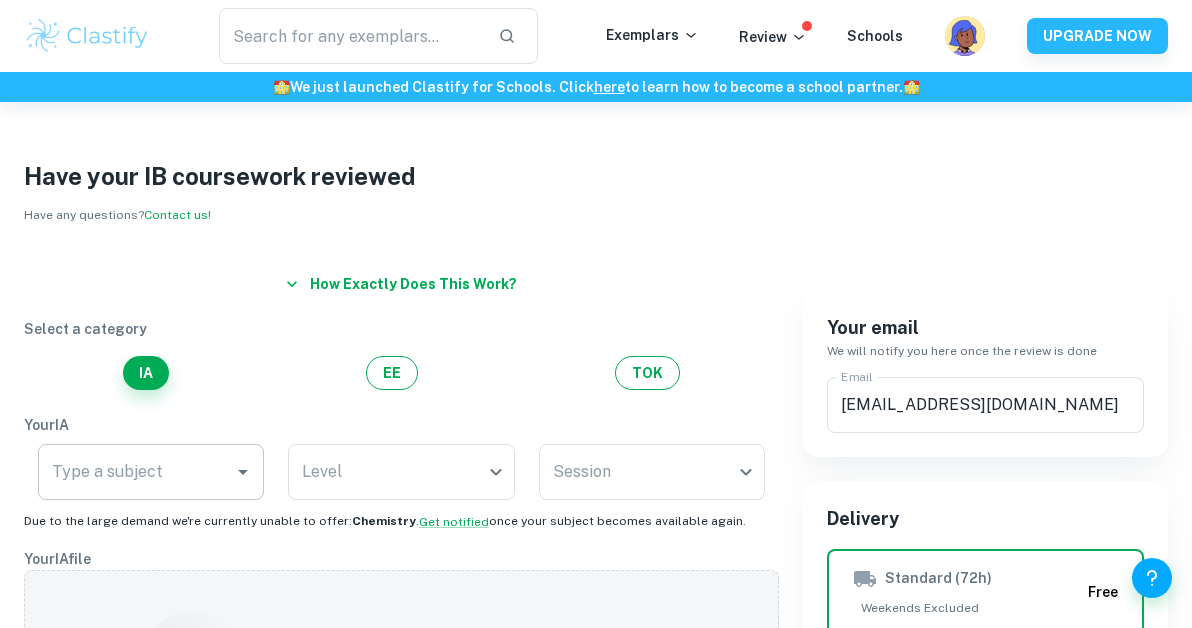 click 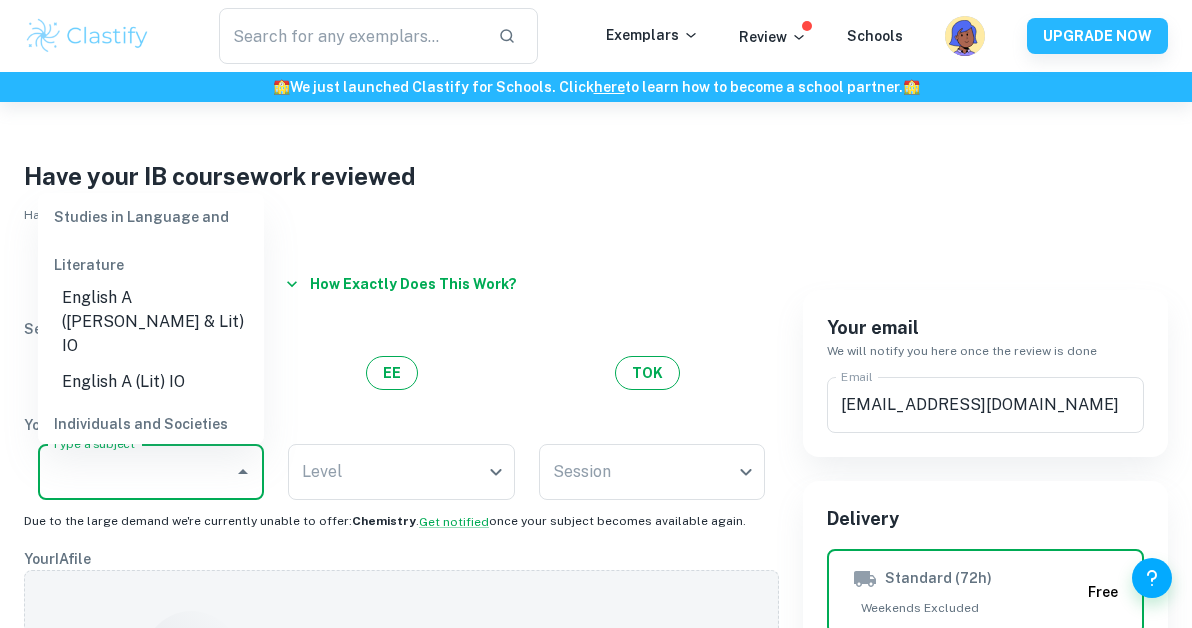 scroll, scrollTop: 0, scrollLeft: 0, axis: both 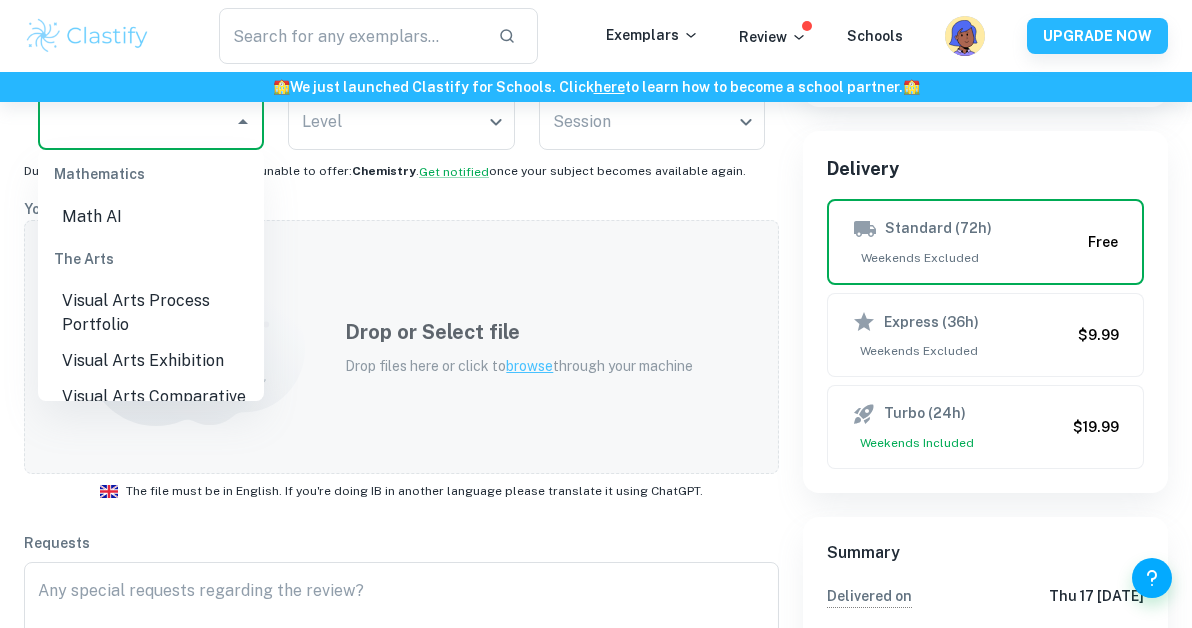 click on "Drop or Select file Drop files here or click to  browse  through your machine" at bounding box center (401, 347) 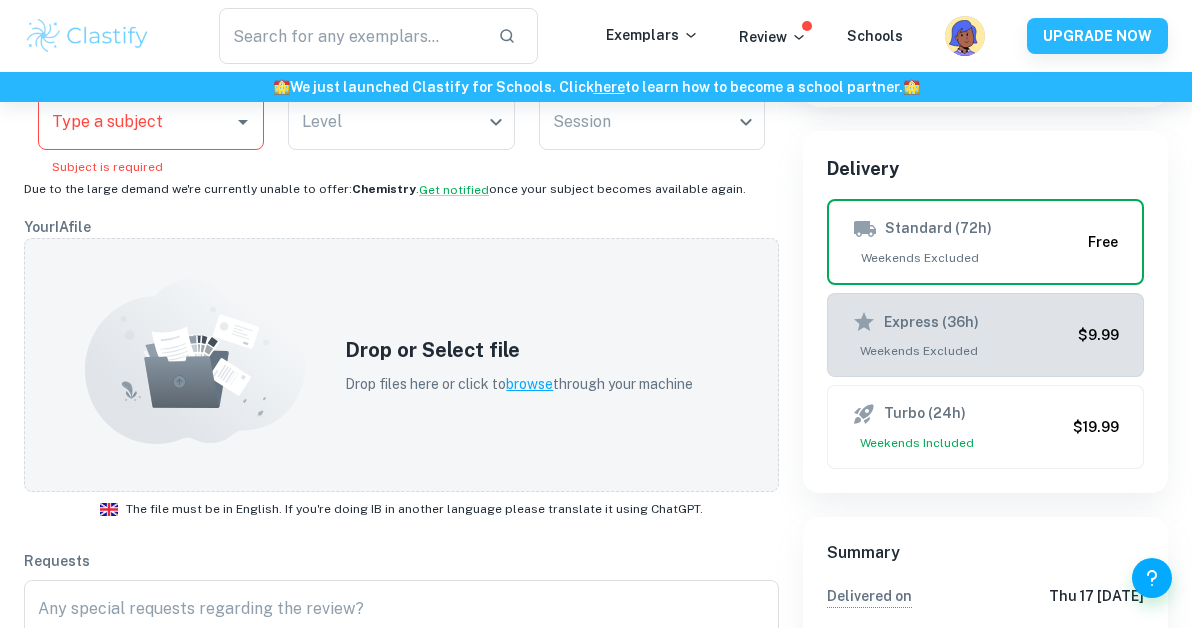 click on "Express (36h)" at bounding box center (931, 322) 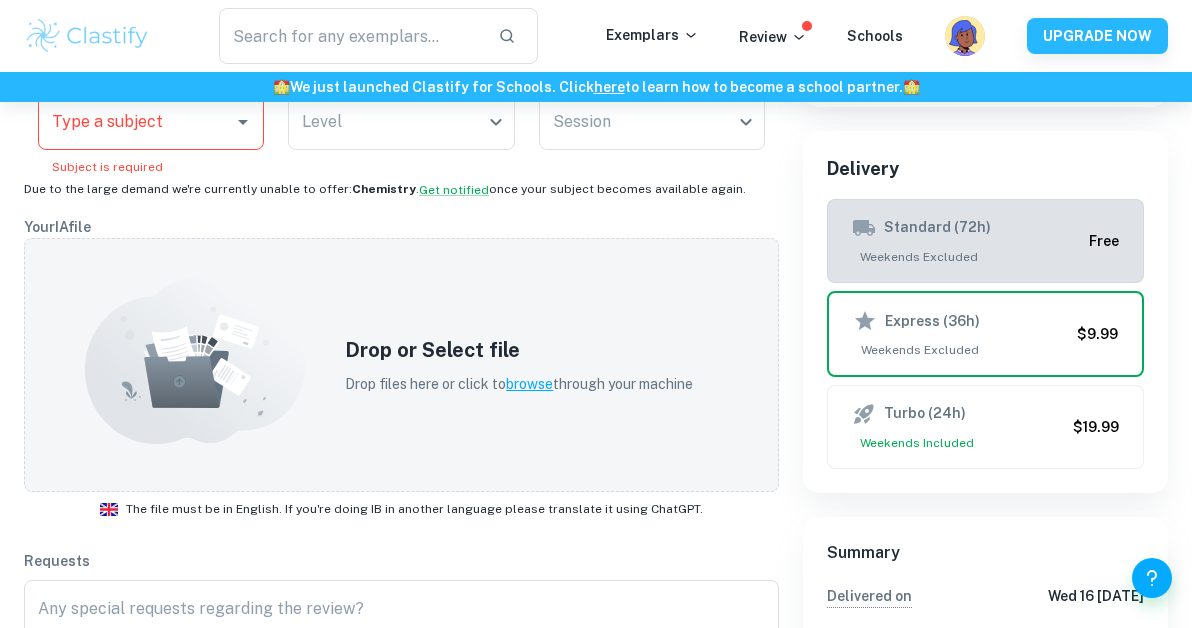 click on "Weekends Excluded" at bounding box center [966, 257] 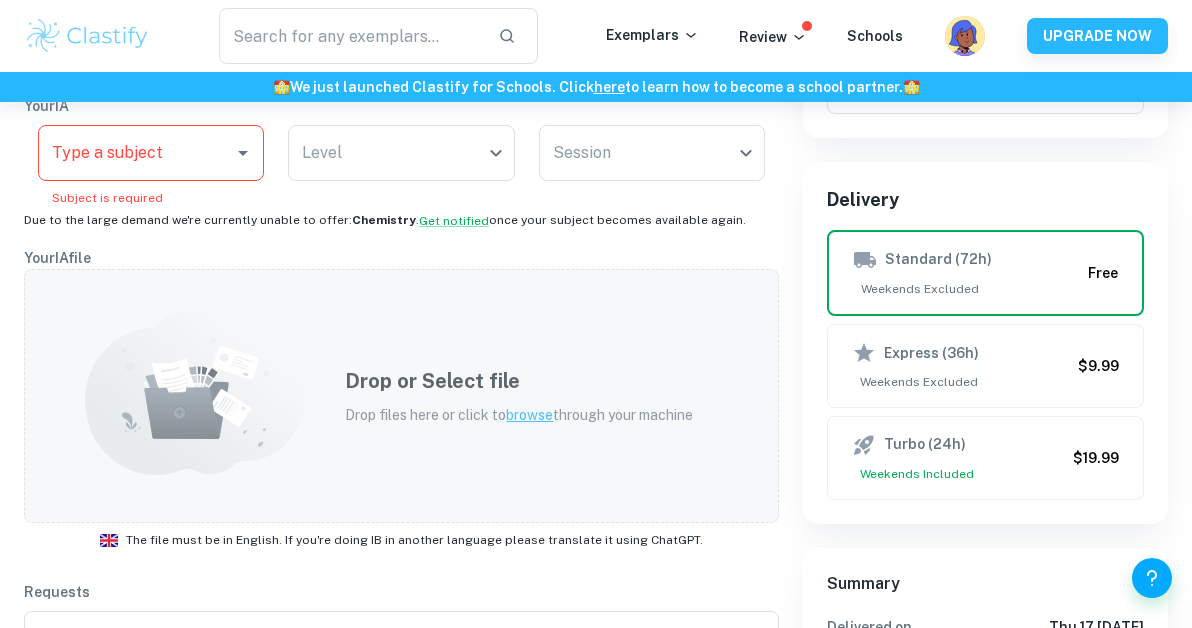 scroll, scrollTop: 314, scrollLeft: 0, axis: vertical 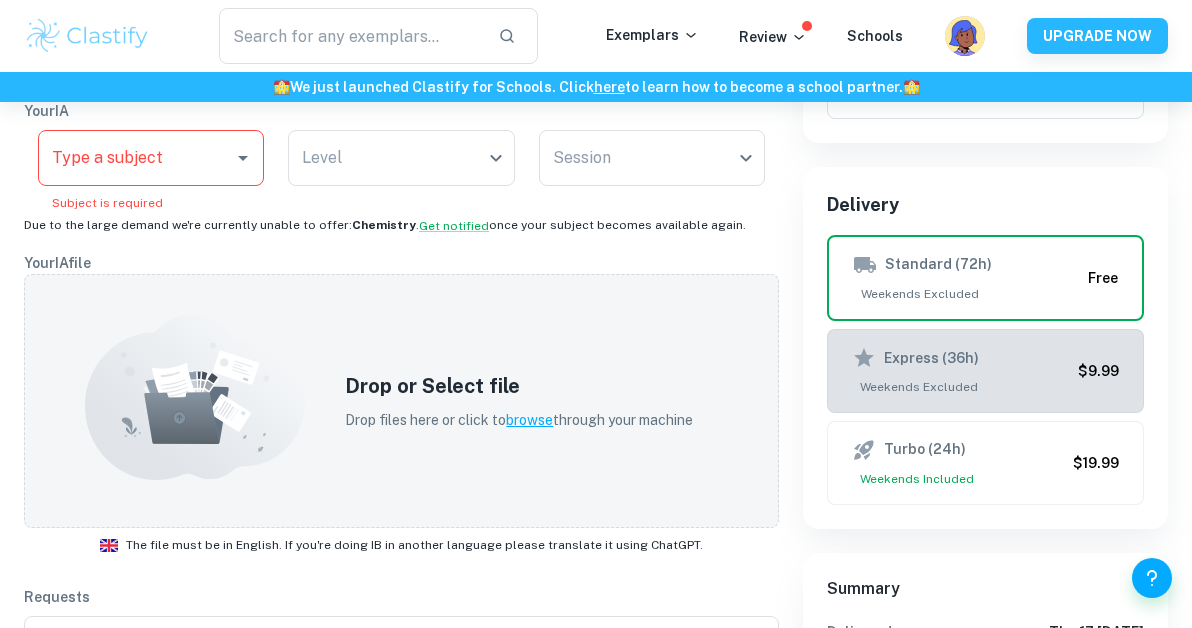 click on "Express (36h)" at bounding box center [961, 358] 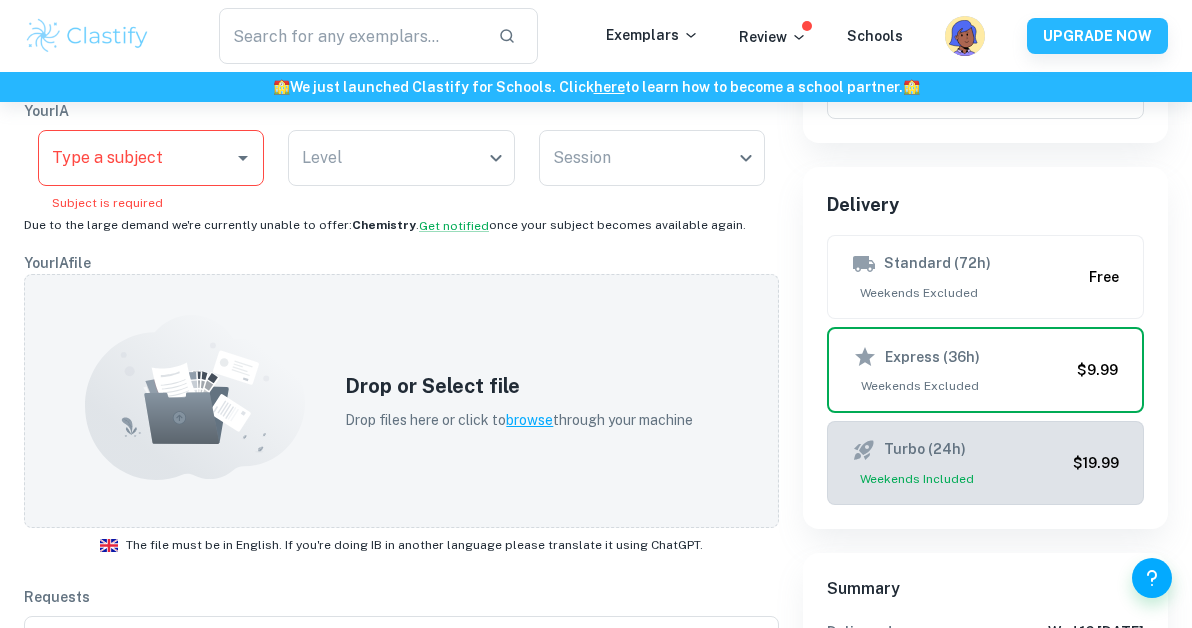 click on "Turbo (24h) Weekends Included" at bounding box center (958, 463) 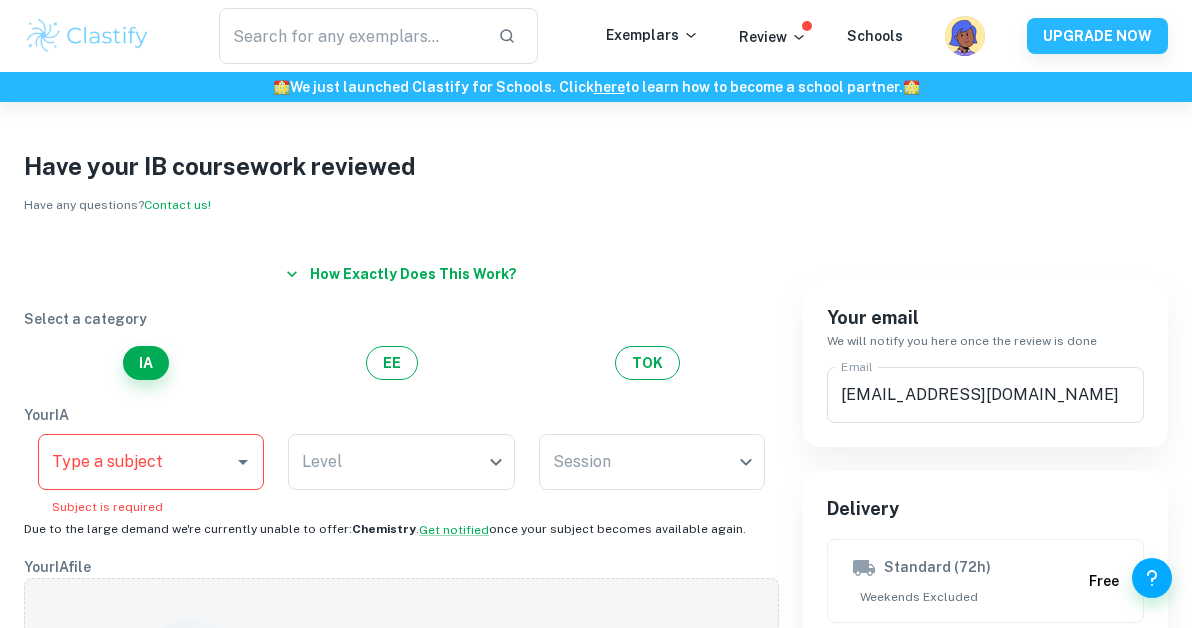 scroll, scrollTop: 0, scrollLeft: 0, axis: both 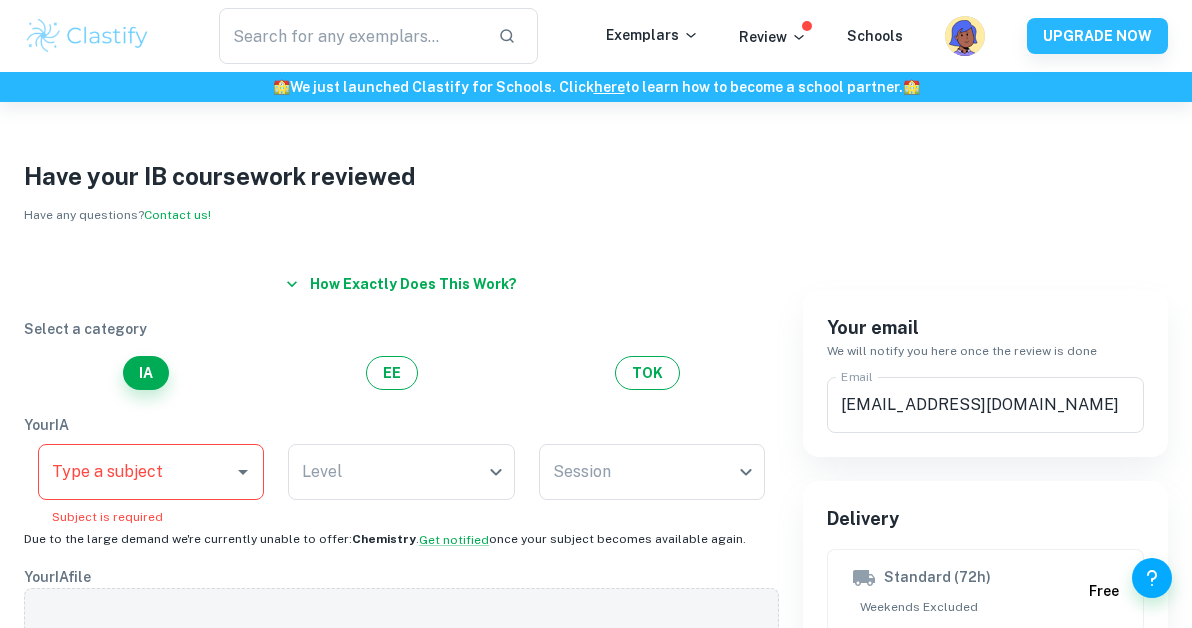 click 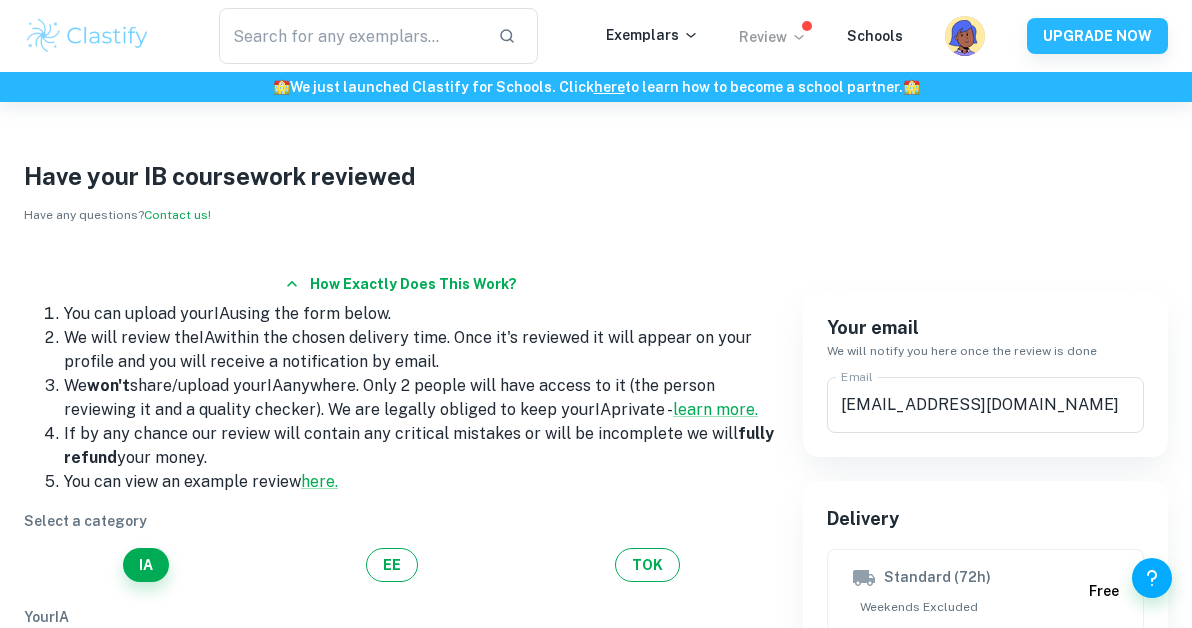 click 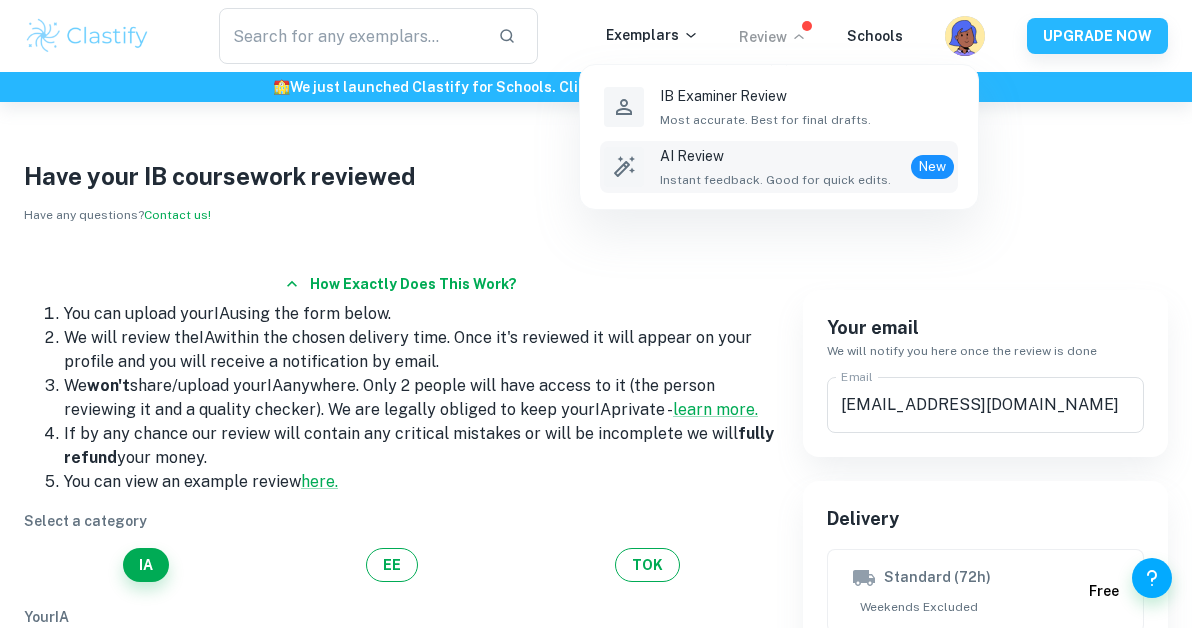 click on "Instant feedback. Good for quick edits." at bounding box center (775, 180) 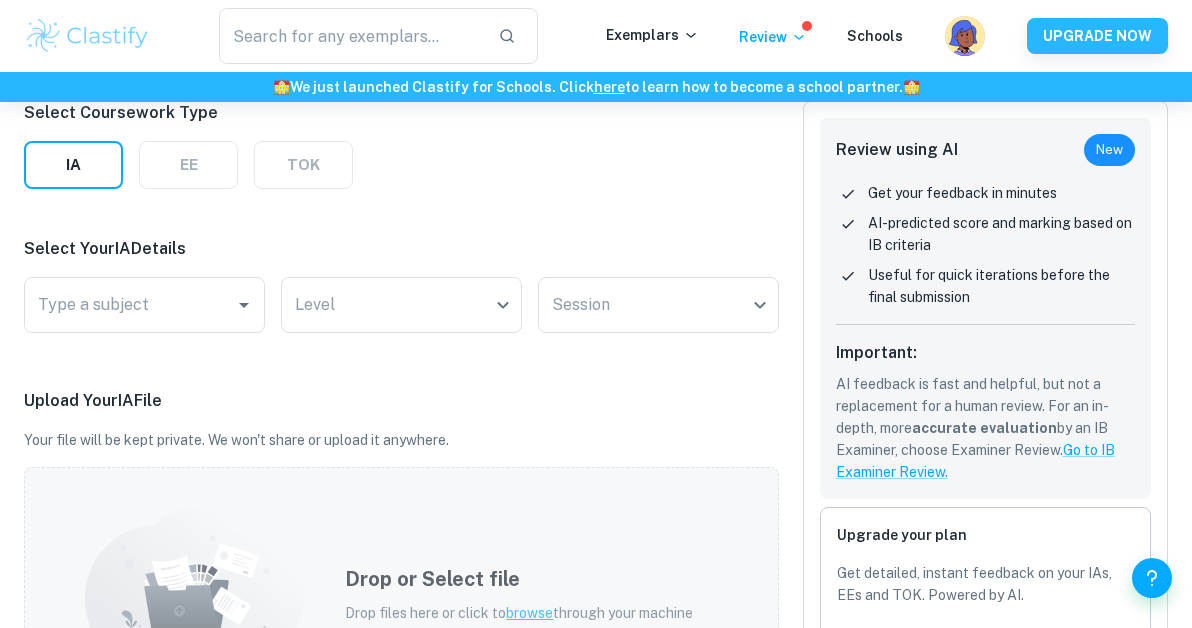 scroll, scrollTop: 0, scrollLeft: 0, axis: both 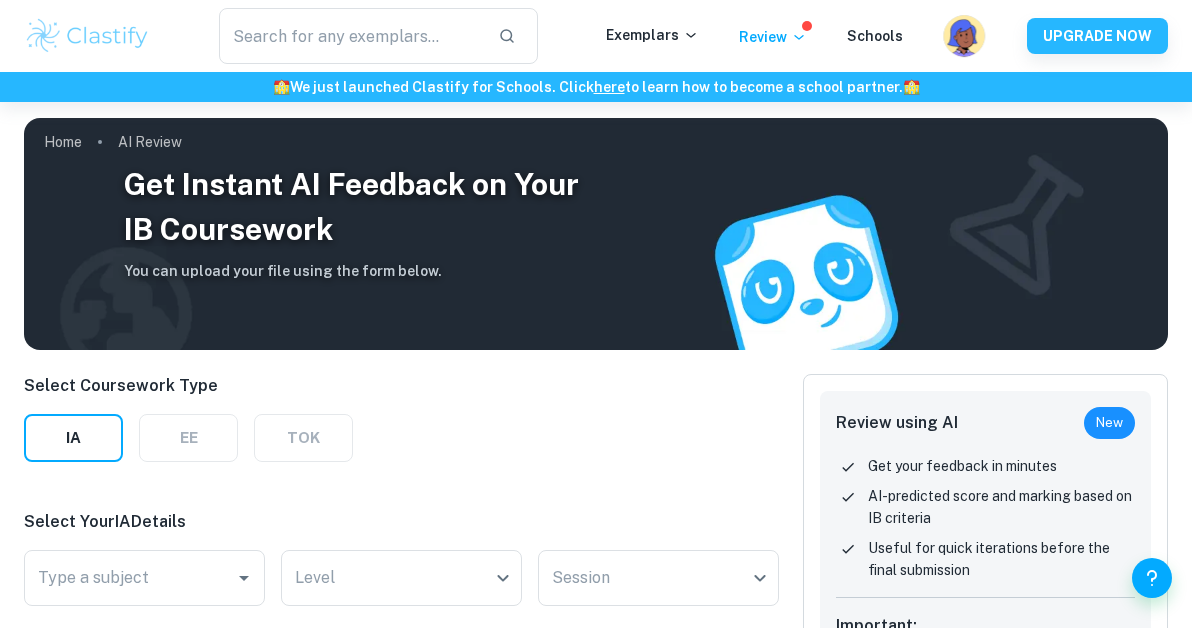 click 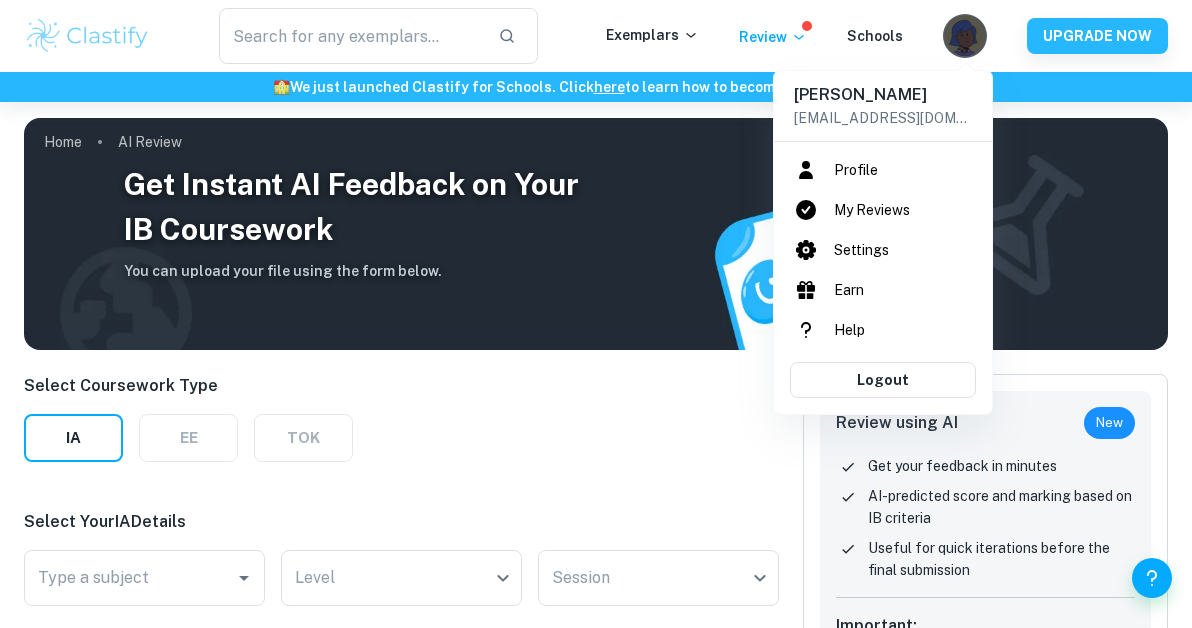 click on "My Reviews" at bounding box center (883, 210) 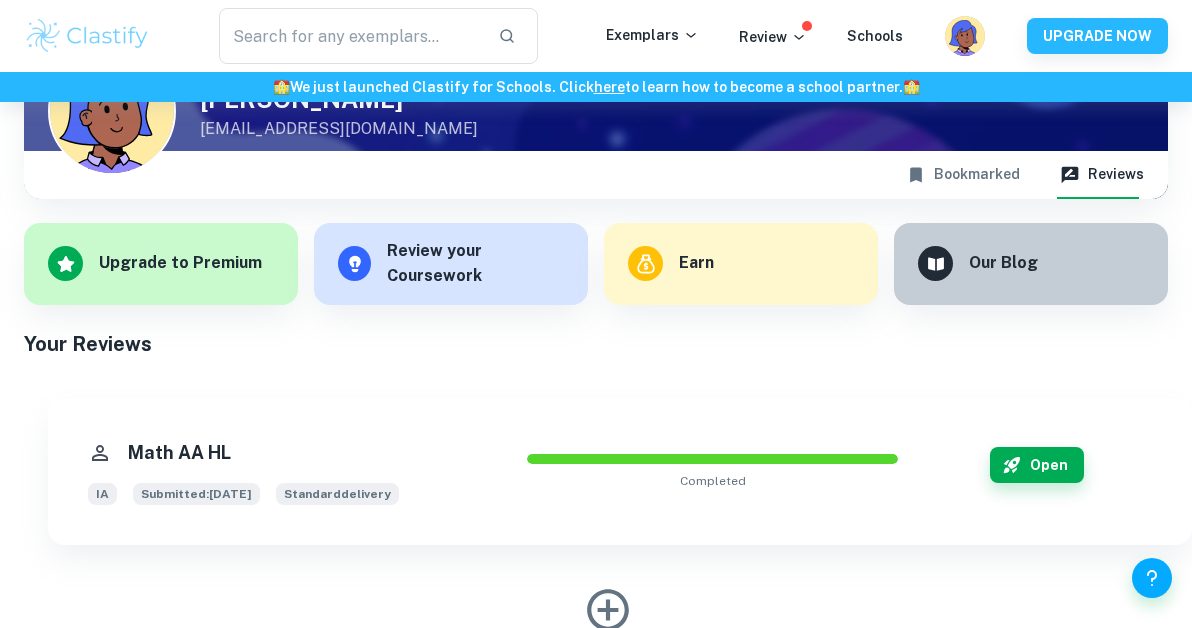 scroll, scrollTop: 270, scrollLeft: 0, axis: vertical 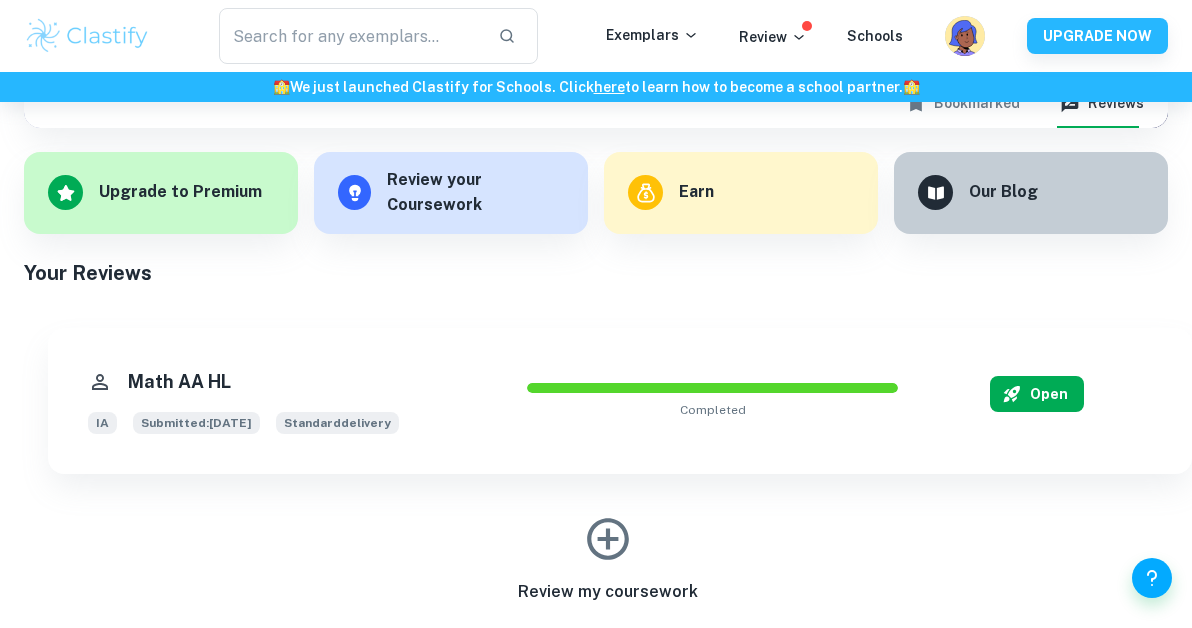 click on "Open" at bounding box center [1037, 394] 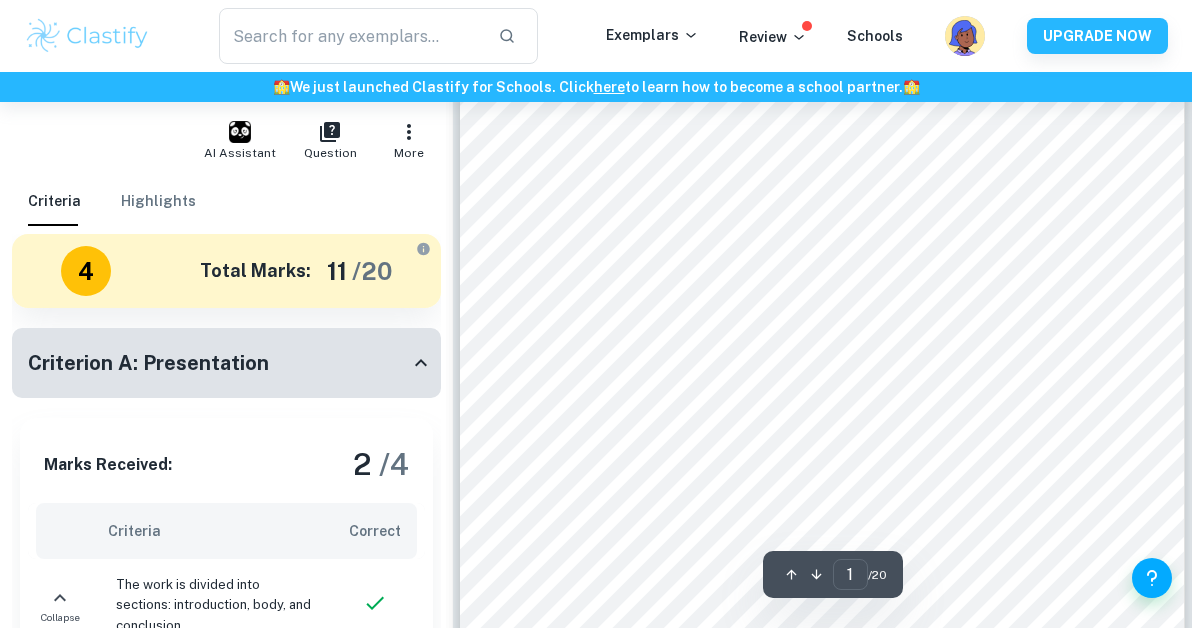 scroll, scrollTop: 201, scrollLeft: 0, axis: vertical 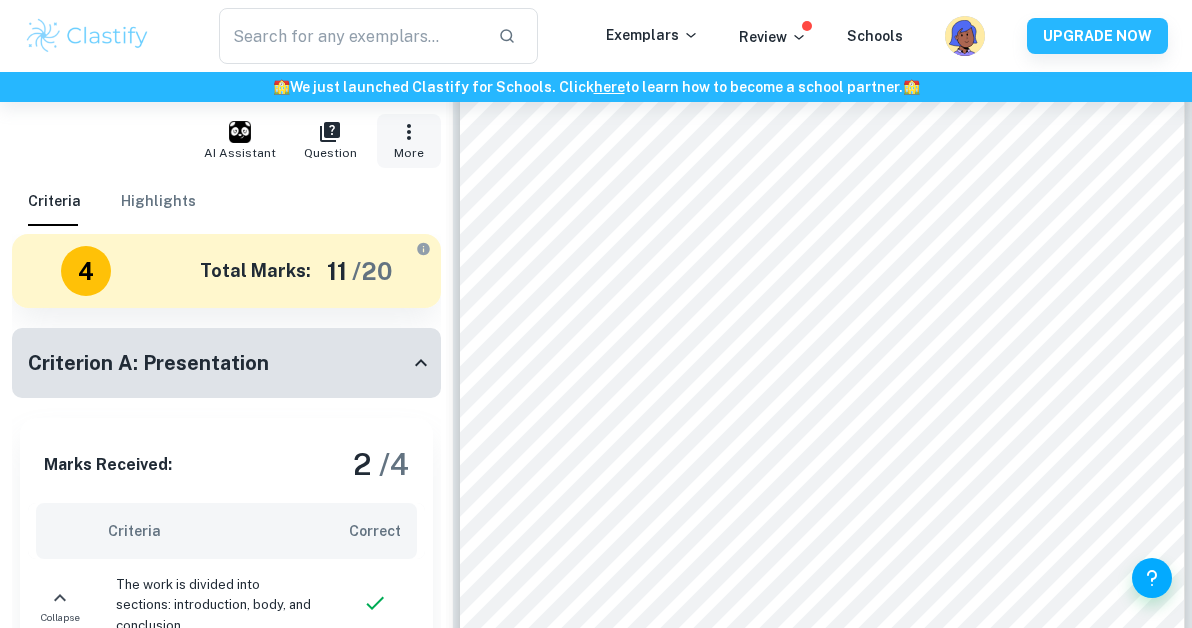click 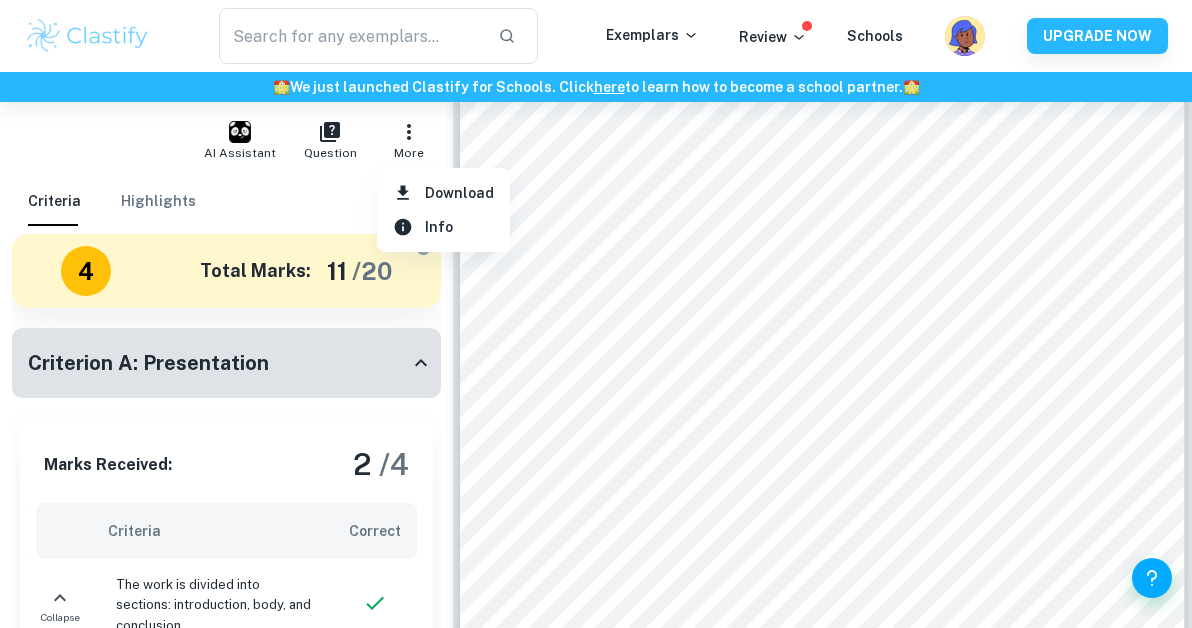click on "Download" at bounding box center (459, 193) 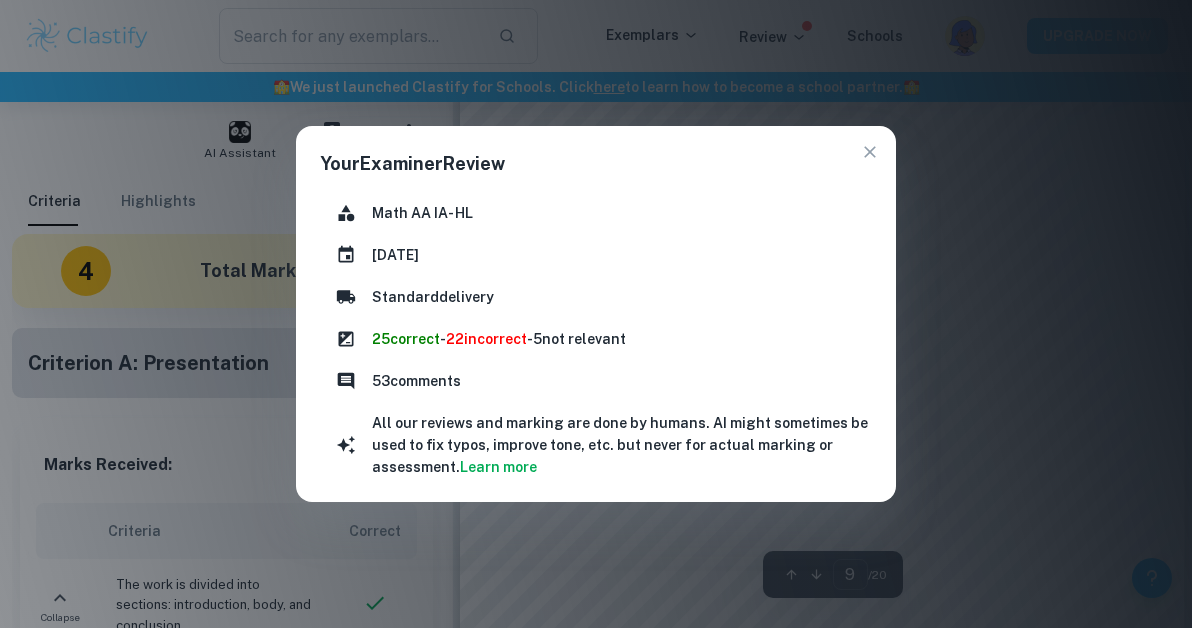 scroll, scrollTop: 8620, scrollLeft: 0, axis: vertical 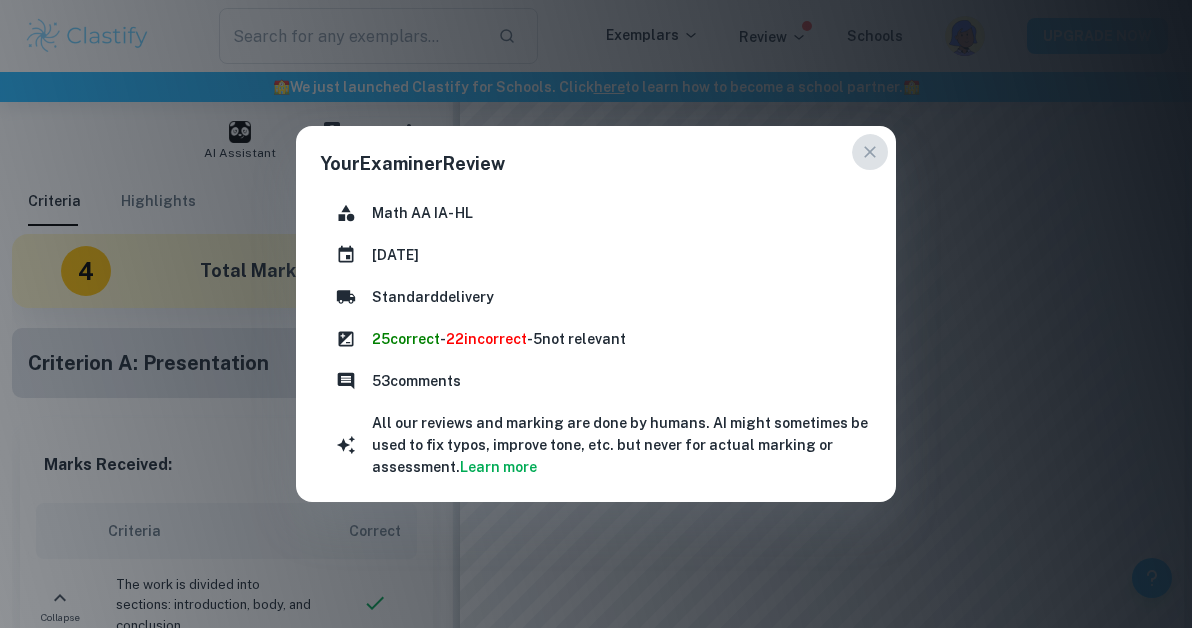 click 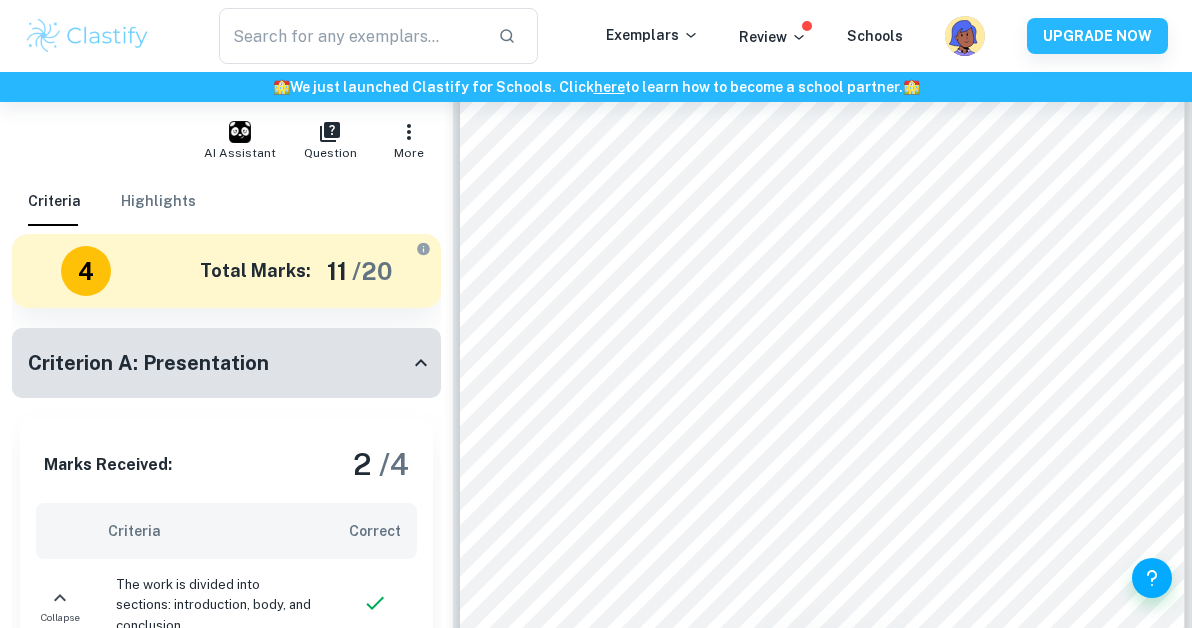 click on "Highlights" at bounding box center (158, 202) 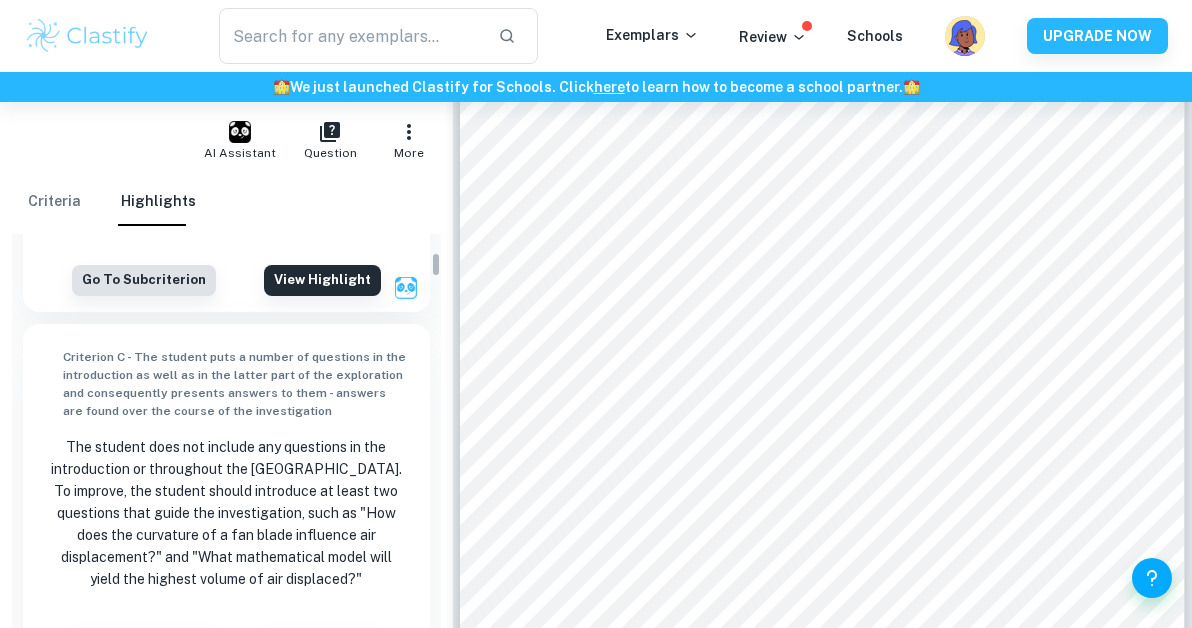 scroll, scrollTop: 0, scrollLeft: 0, axis: both 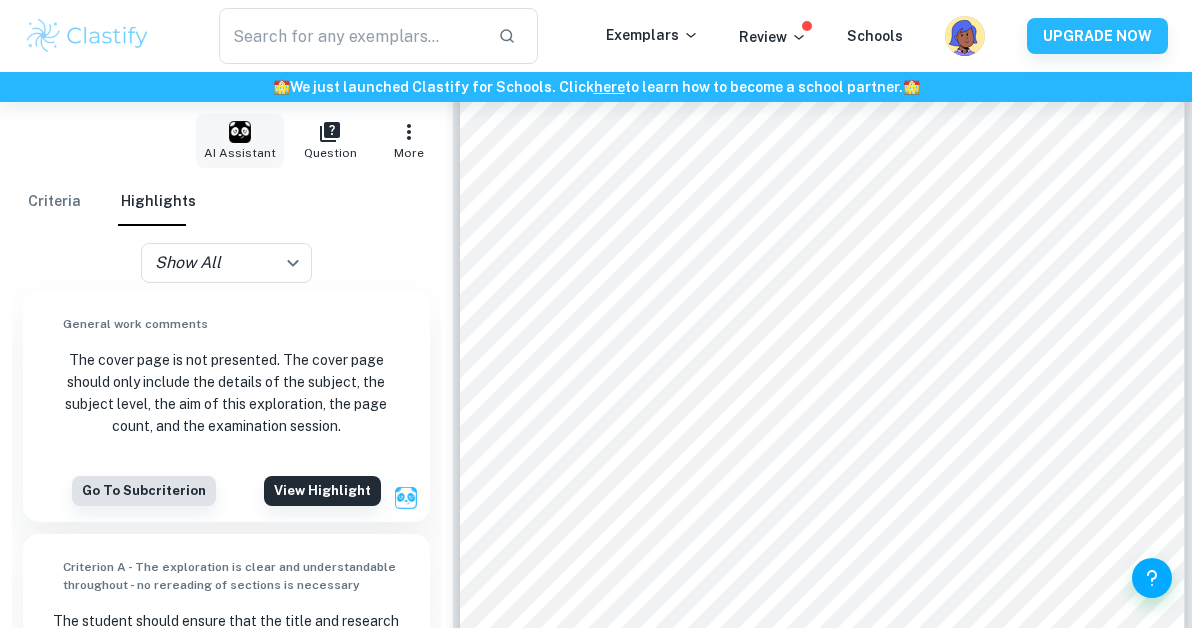 click at bounding box center (240, 132) 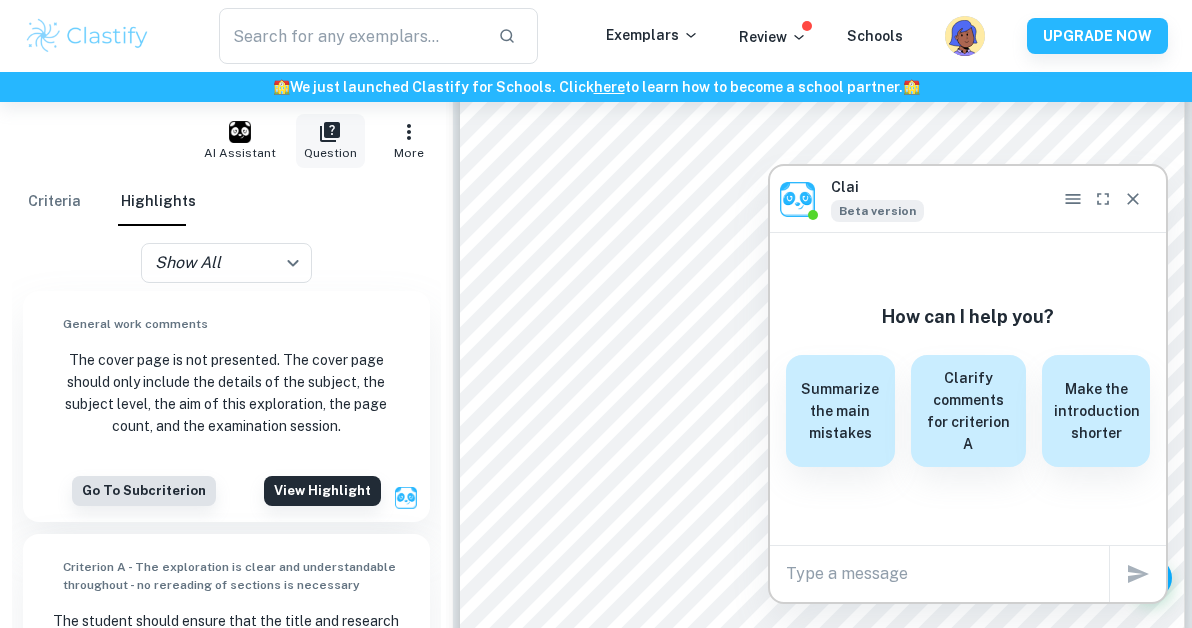 click 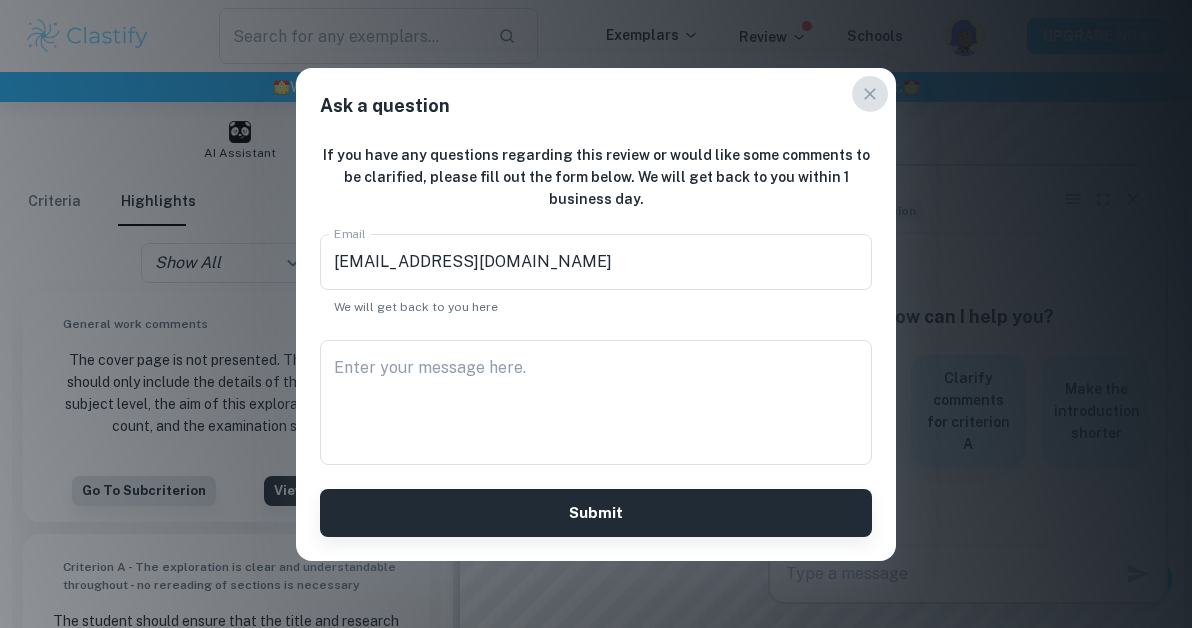 click 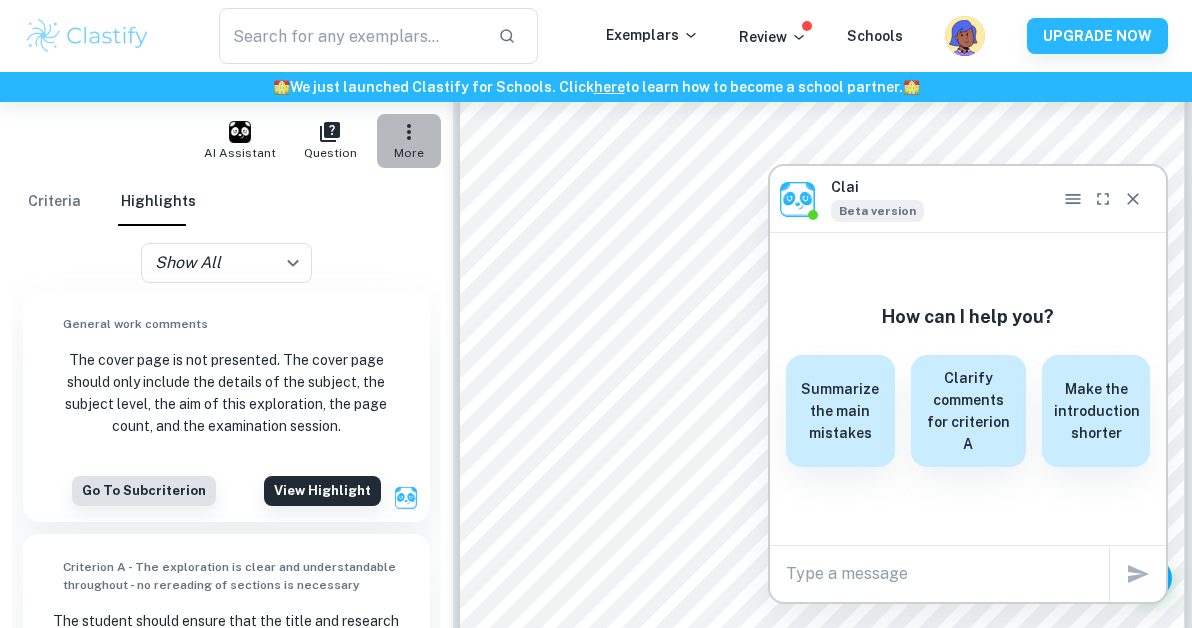 click 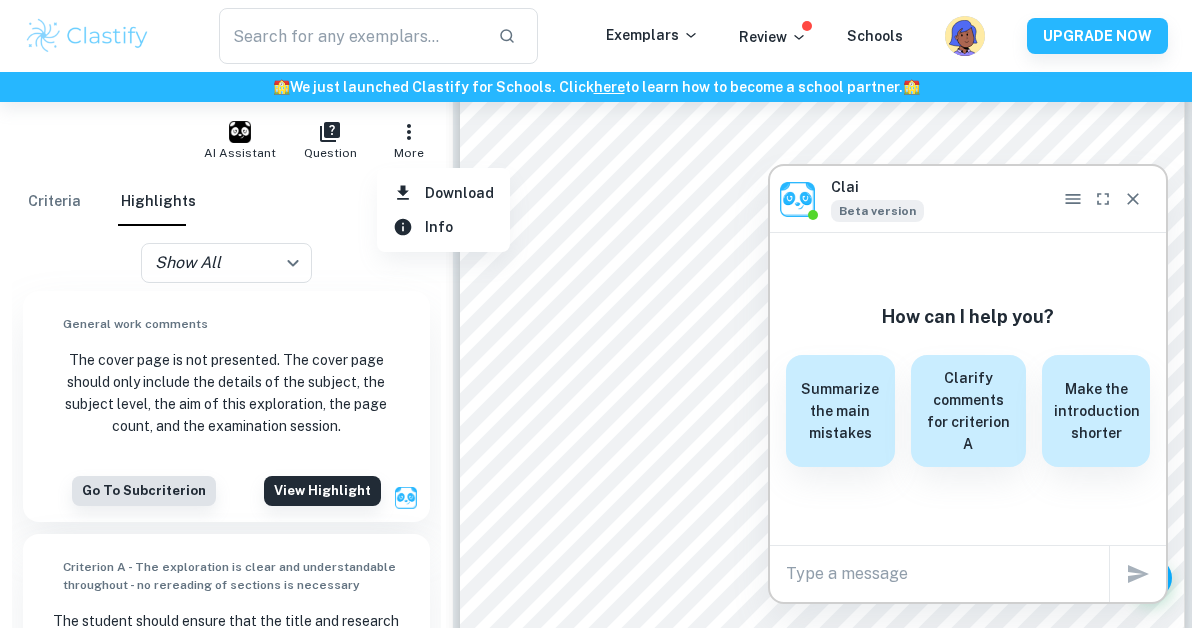 click at bounding box center [596, 314] 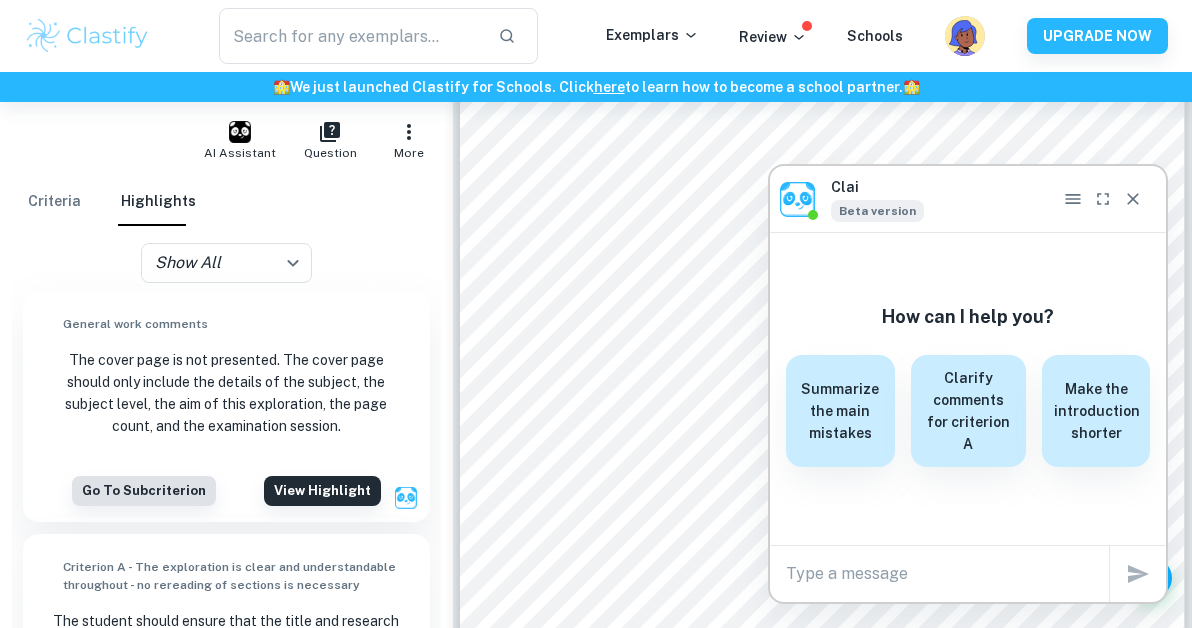 click on "We value your privacy We use cookies to enhance your browsing experience, serve personalised ads or content, and analyse our traffic. By clicking "Accept All", you consent to our use of cookies.   Cookie Policy Customise   Reject All   Accept All   Customise Consent Preferences   We use cookies to help you navigate efficiently and perform certain functions. You will find detailed information about all cookies under each consent category below. The cookies that are categorised as "Necessary" are stored on your browser as they are essential for enabling the basic functionalities of the site. ...  Show more For more information on how Google's third-party cookies operate and handle your data, see:   Google Privacy Policy Necessary Always Active Necessary cookies are required to enable the basic features of this site, such as providing secure log-in or adjusting your consent preferences. These cookies do not store any personally identifiable data. Functional Analytics Performance Advertisement Uncategorised" at bounding box center [596, -8204] 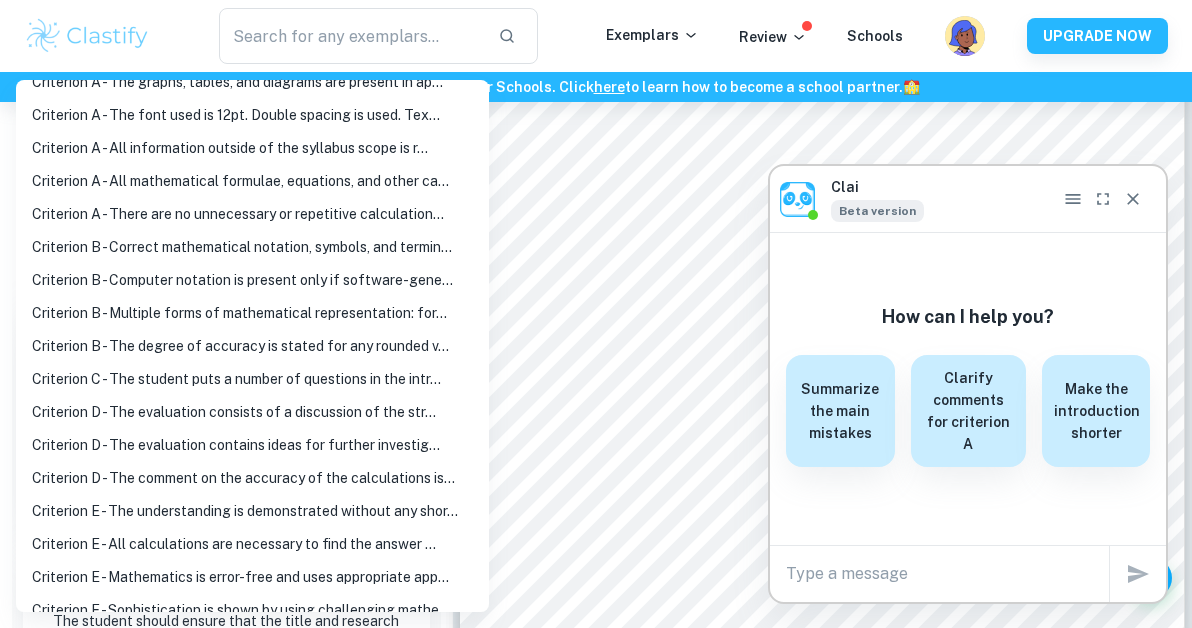 scroll, scrollTop: 243, scrollLeft: 0, axis: vertical 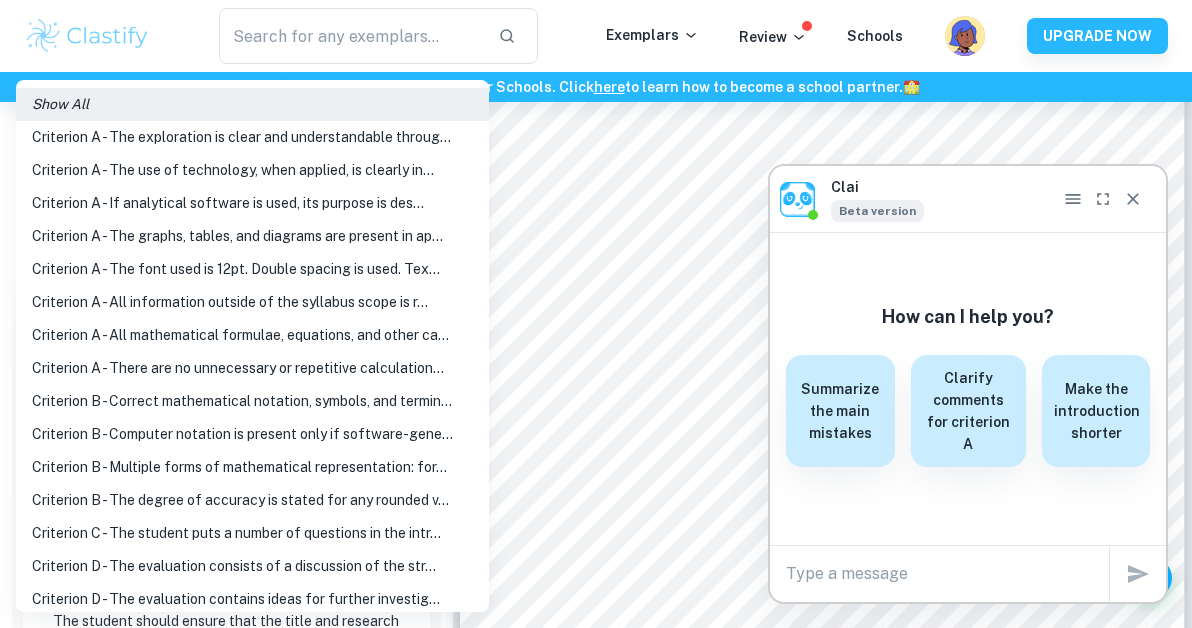 type on "14" 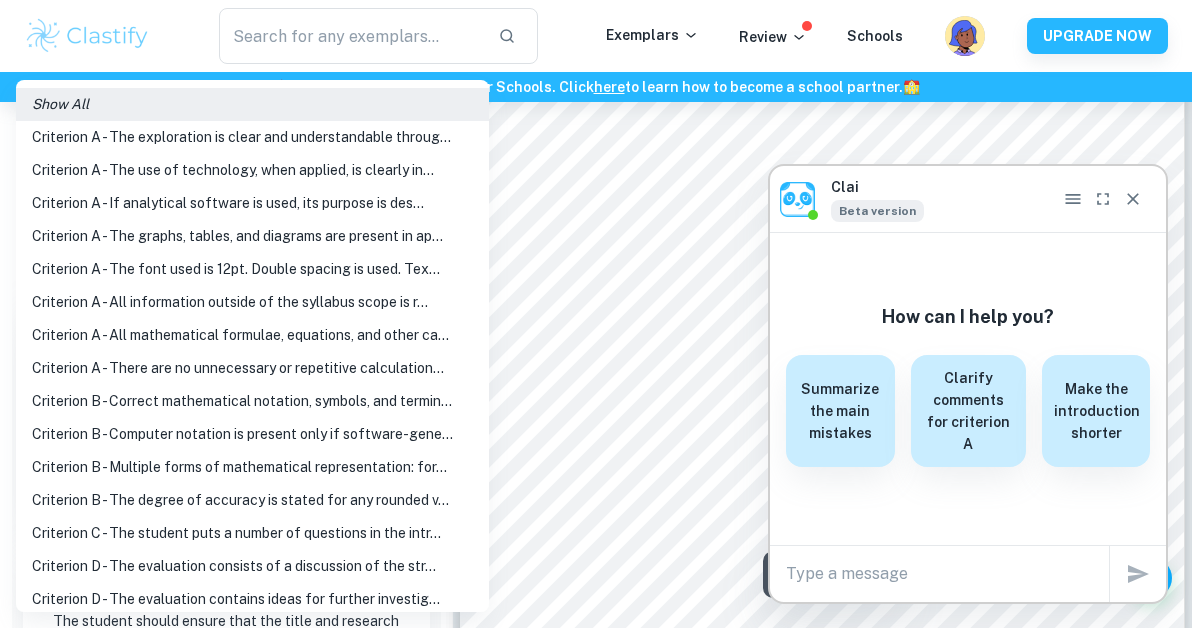 scroll, scrollTop: 13337, scrollLeft: 0, axis: vertical 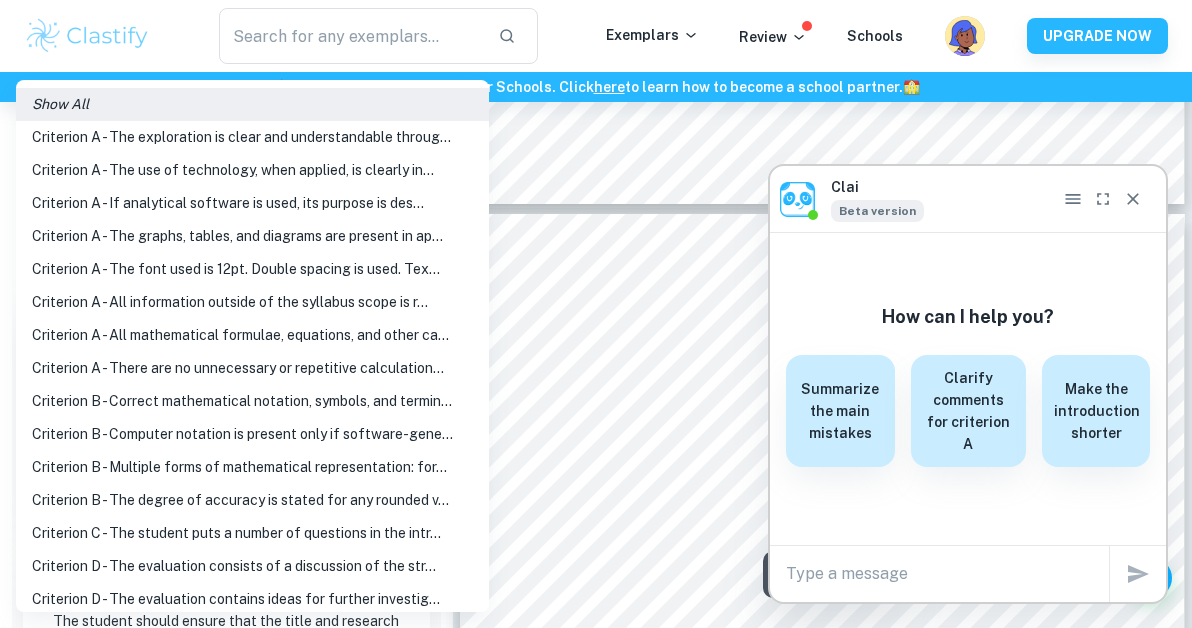 click on "Criterion A - The exploration is clear and understandable throug..." at bounding box center (252, 137) 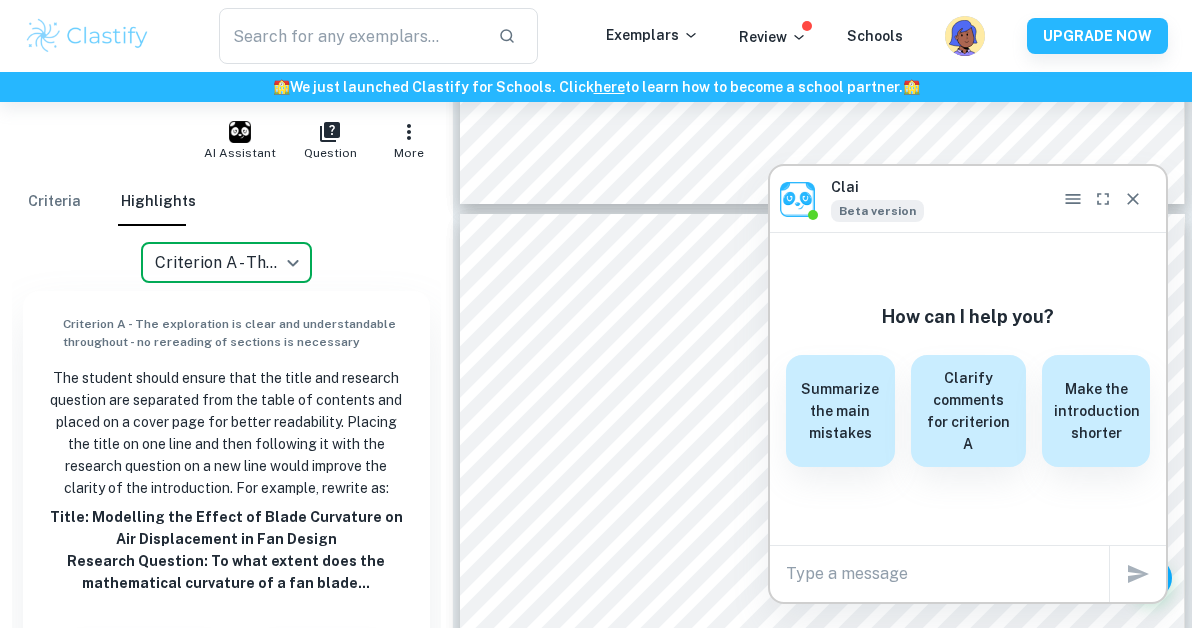 click on "We value your privacy We use cookies to enhance your browsing experience, serve personalised ads or content, and analyse our traffic. By clicking "Accept All", you consent to our use of cookies.   Cookie Policy Customise   Reject All   Accept All   Customise Consent Preferences   We use cookies to help you navigate efficiently and perform certain functions. You will find detailed information about all cookies under each consent category below. The cookies that are categorised as "Necessary" are stored on your browser as they are essential for enabling the basic functionalities of the site. ...  Show more For more information on how Google's third-party cookies operate and handle your data, see:   Google Privacy Policy Necessary Always Active Necessary cookies are required to enable the basic features of this site, such as providing secure log-in or adjusting your consent preferences. These cookies do not store any personally identifiable data. Functional Analytics Performance Advertisement Uncategorised" at bounding box center [596, -12921] 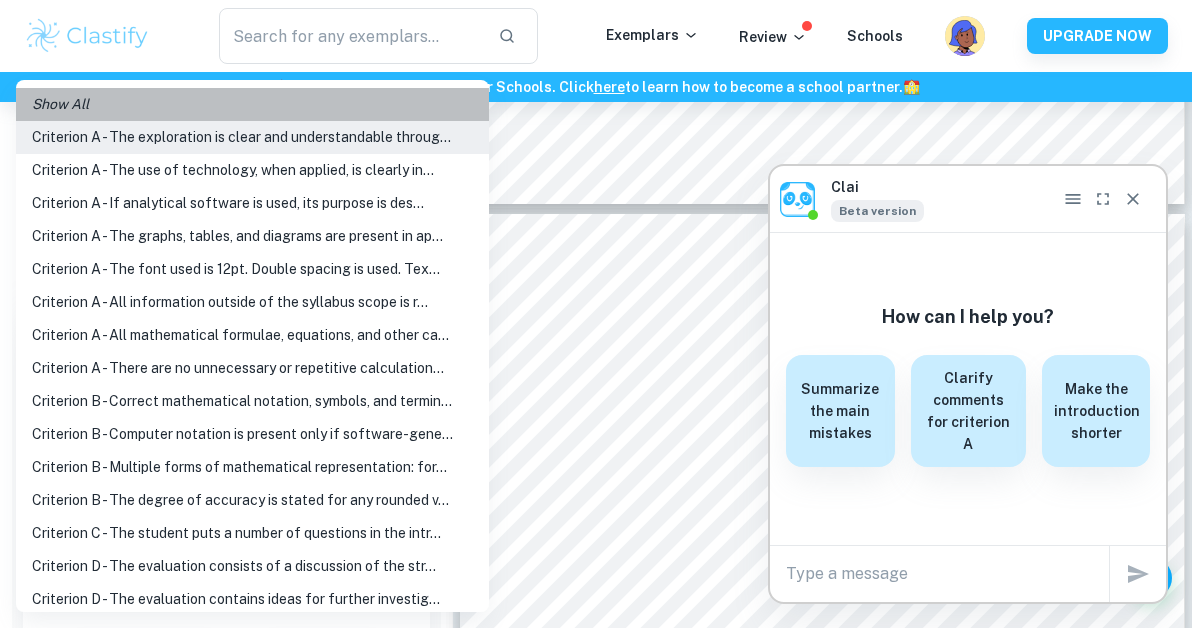 click on "Show All" at bounding box center (60, 104) 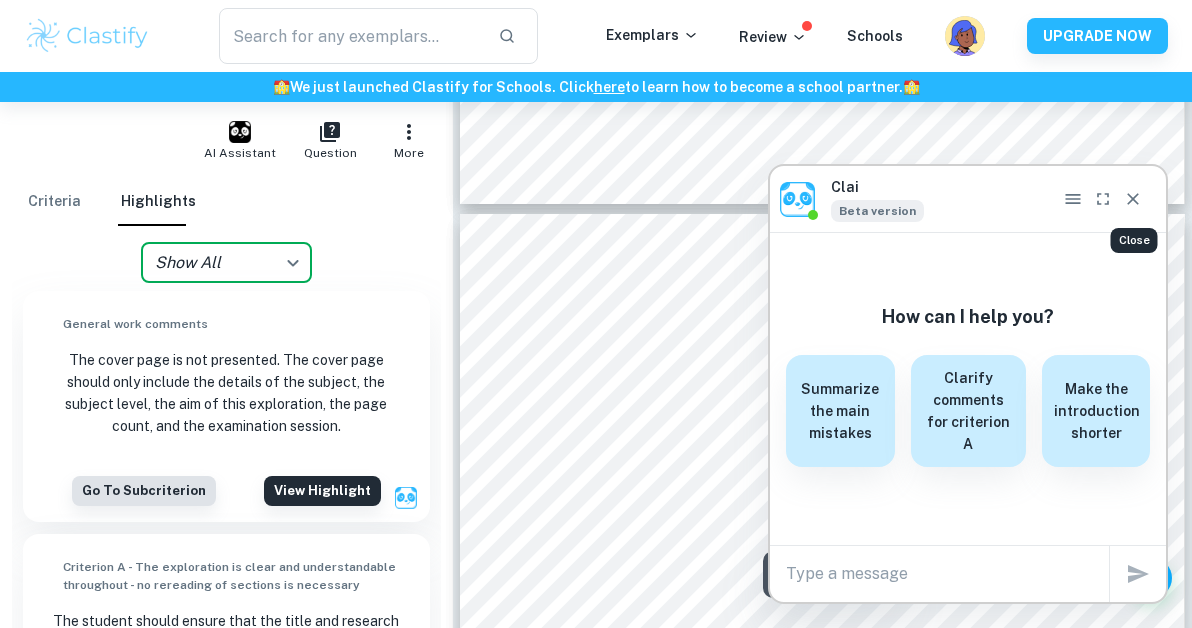 click 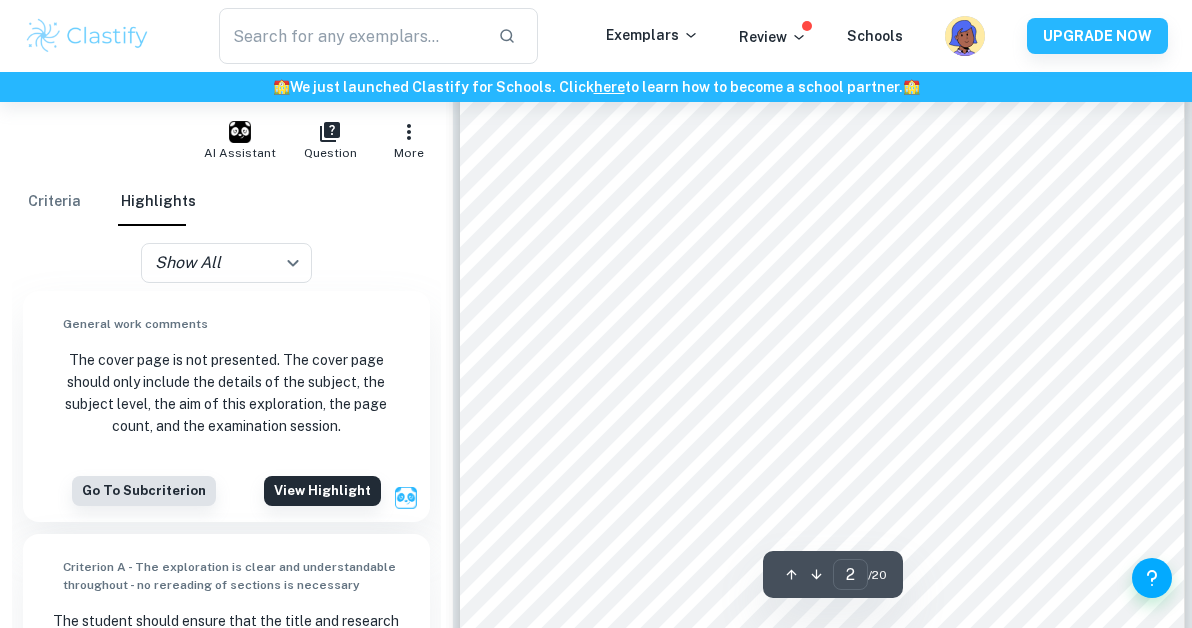 scroll, scrollTop: 126, scrollLeft: 0, axis: vertical 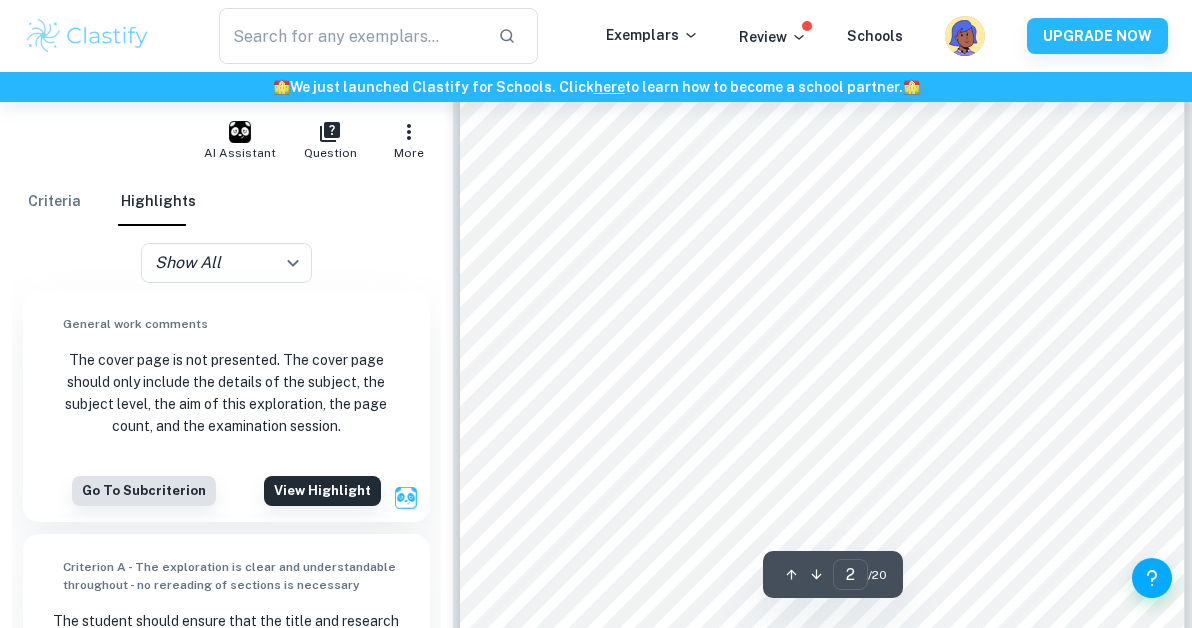 type on "1" 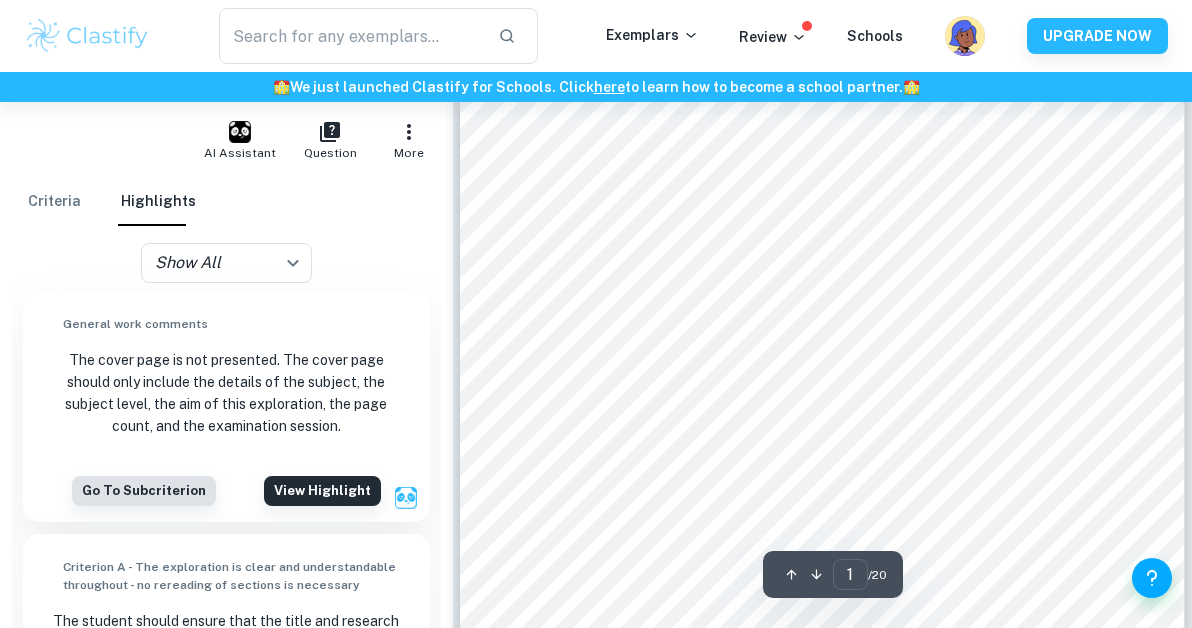 scroll, scrollTop: 0, scrollLeft: 0, axis: both 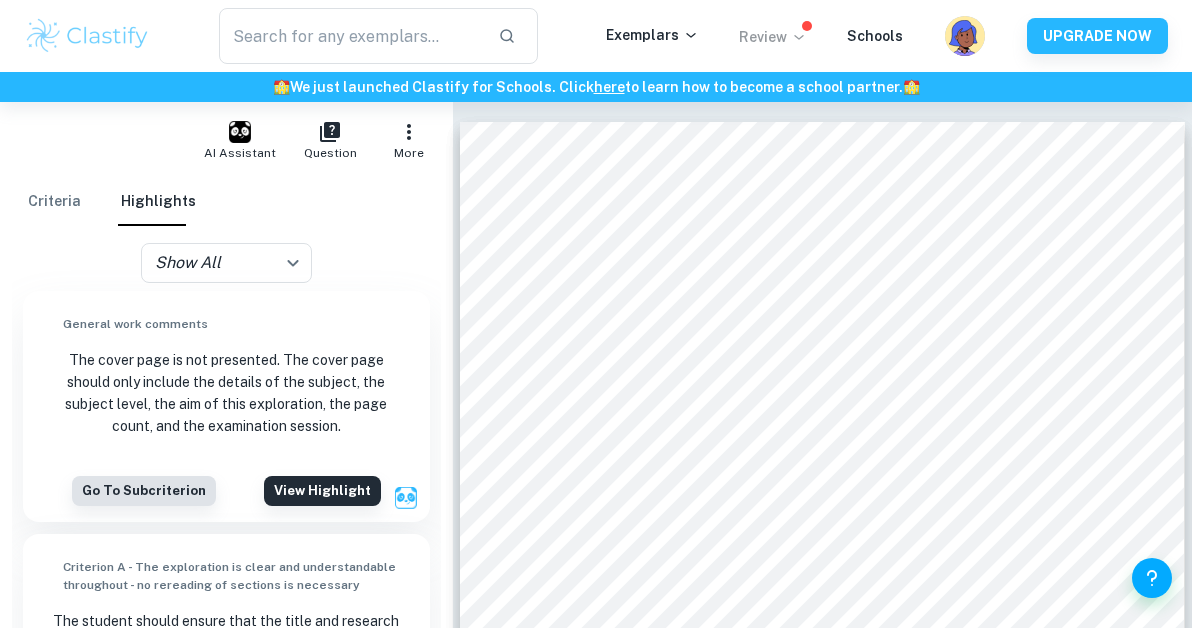 click 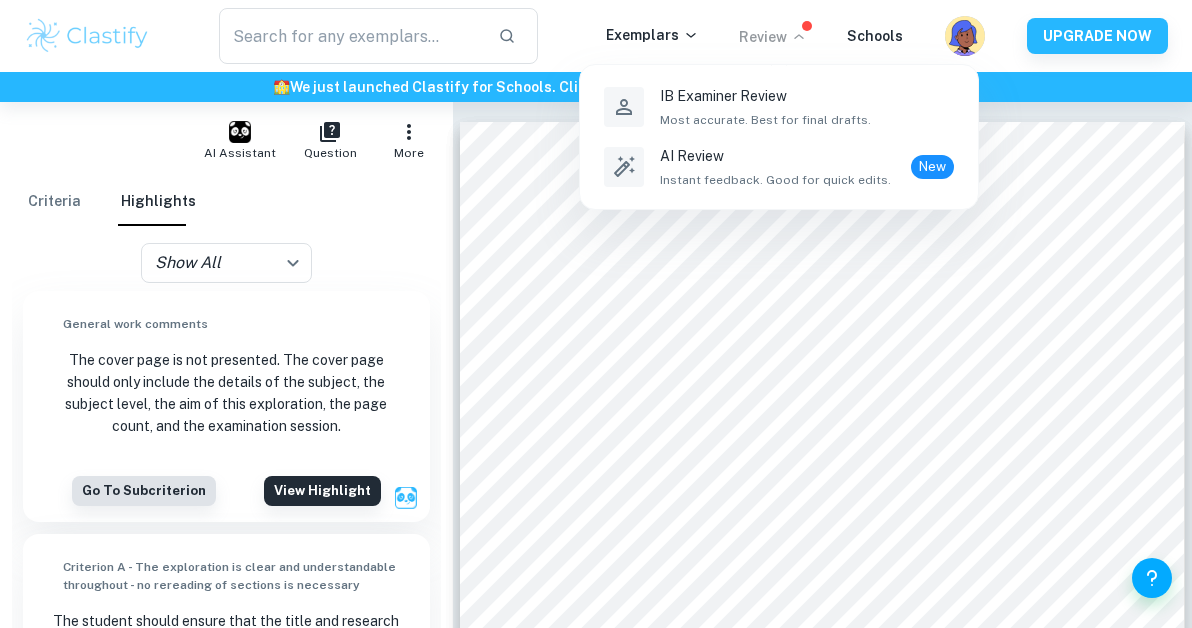 click at bounding box center (596, 314) 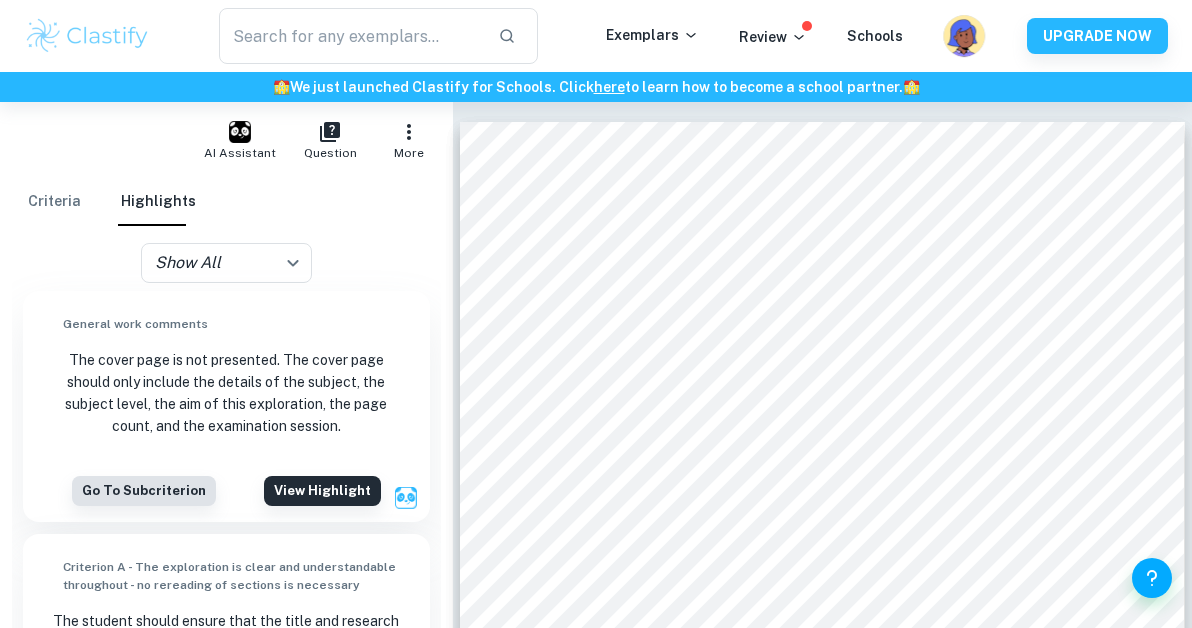 click 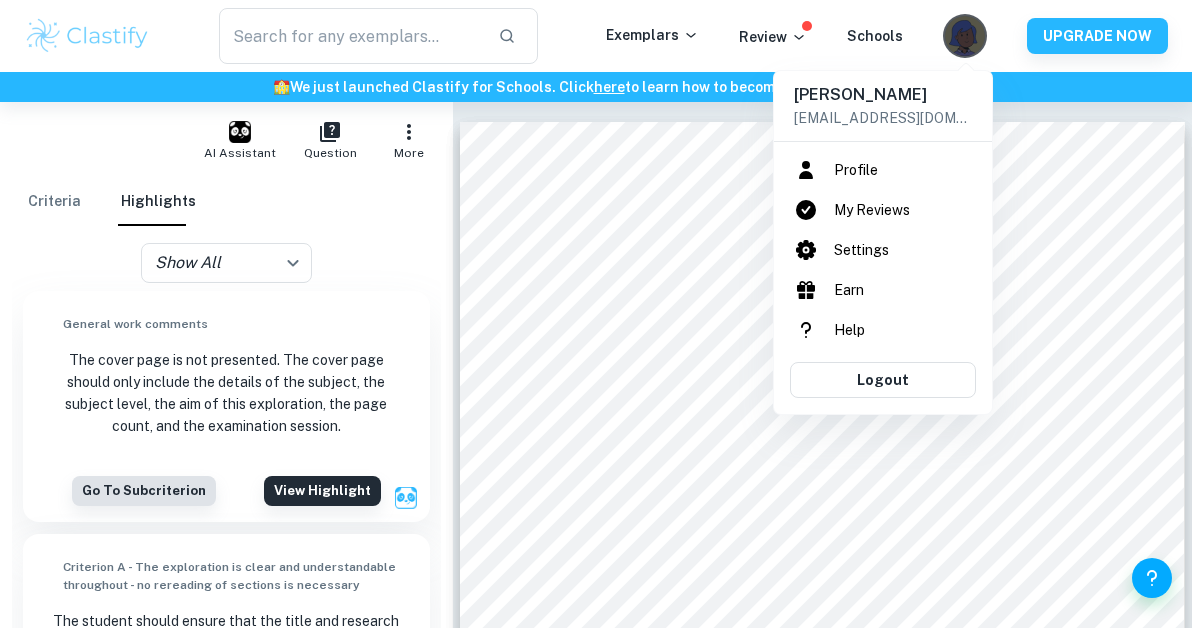 click at bounding box center [596, 314] 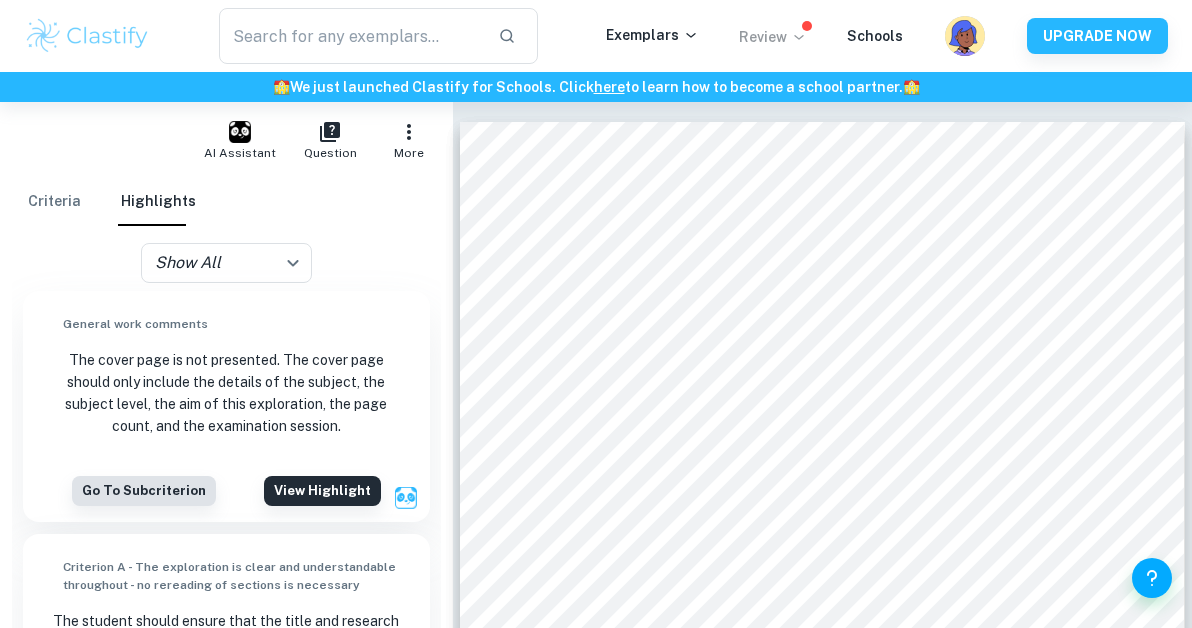click 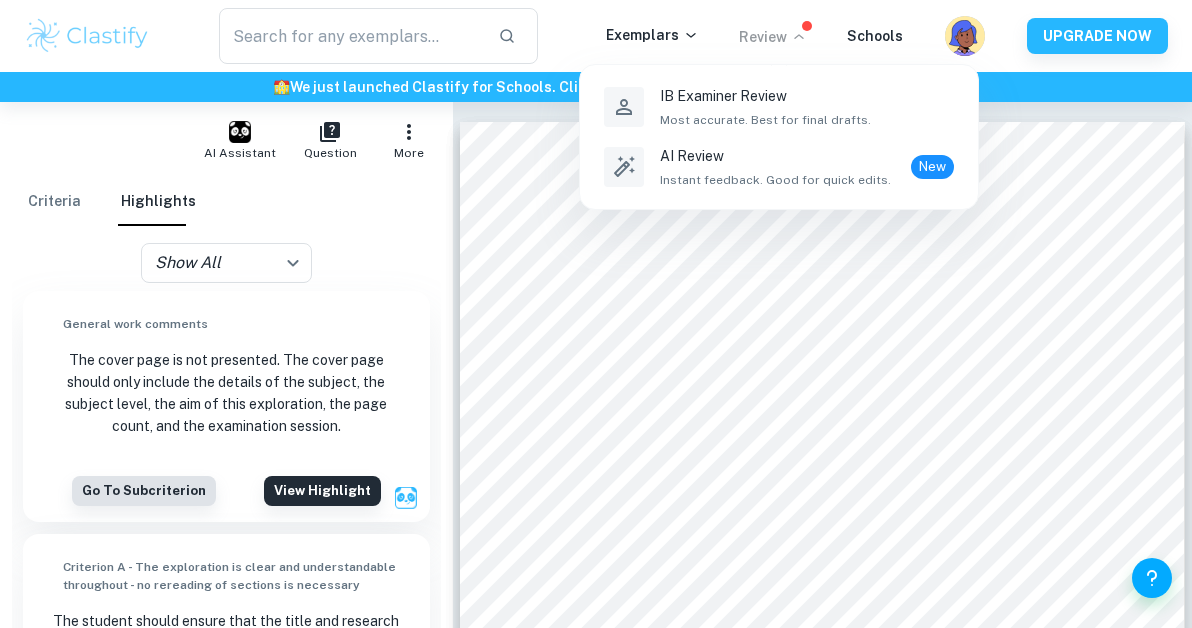 click at bounding box center (596, 314) 